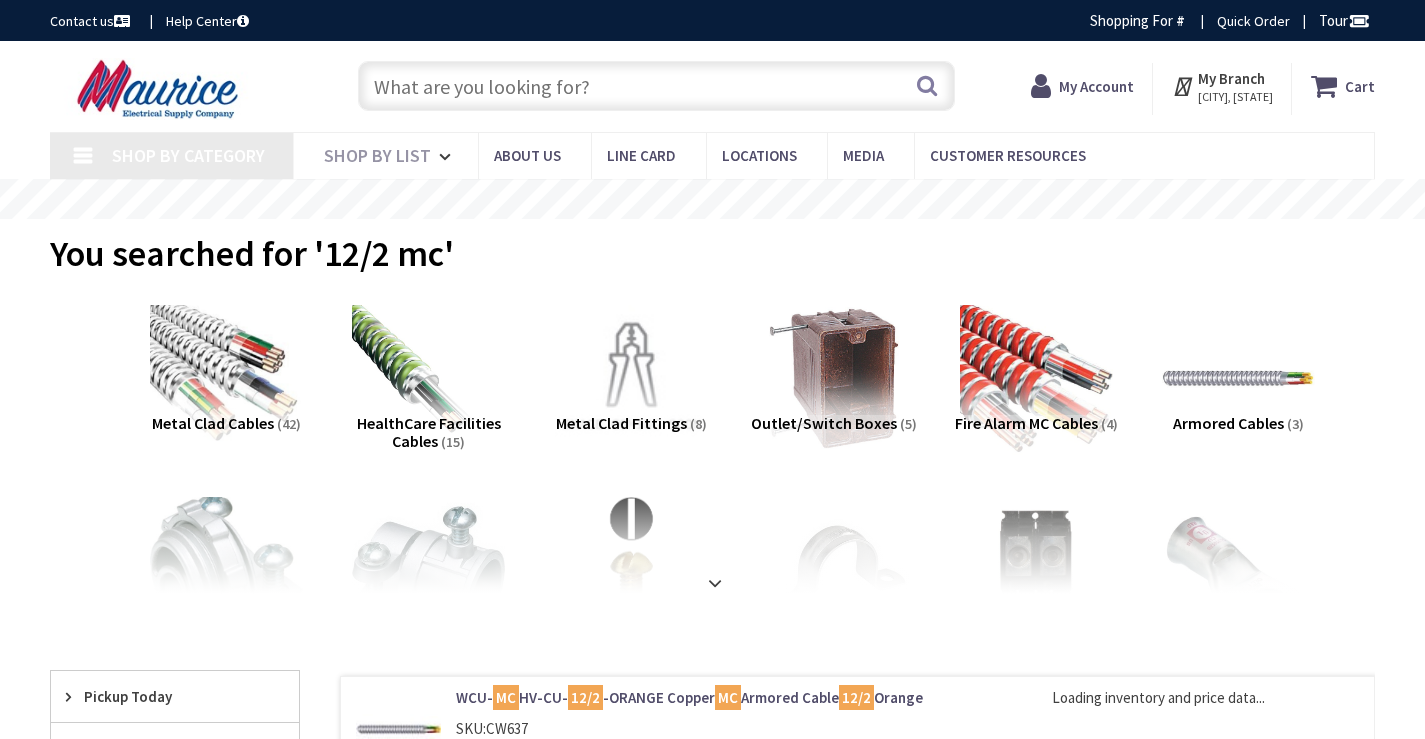 scroll, scrollTop: 0, scrollLeft: 0, axis: both 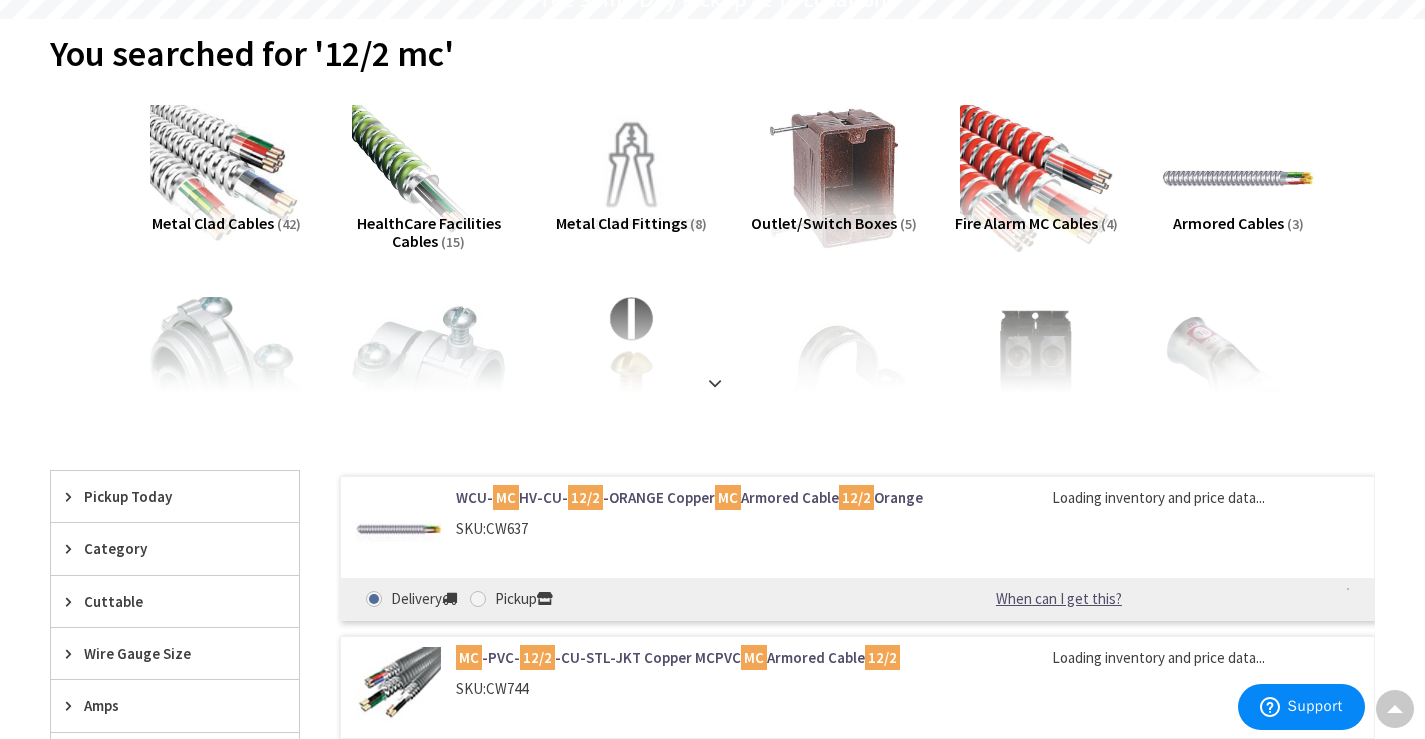 type on "[LOCATION_NAME], [NUMBER] [STREET], [CITY], [STATE] [POSTAL_CODE], [COUNTRY]" 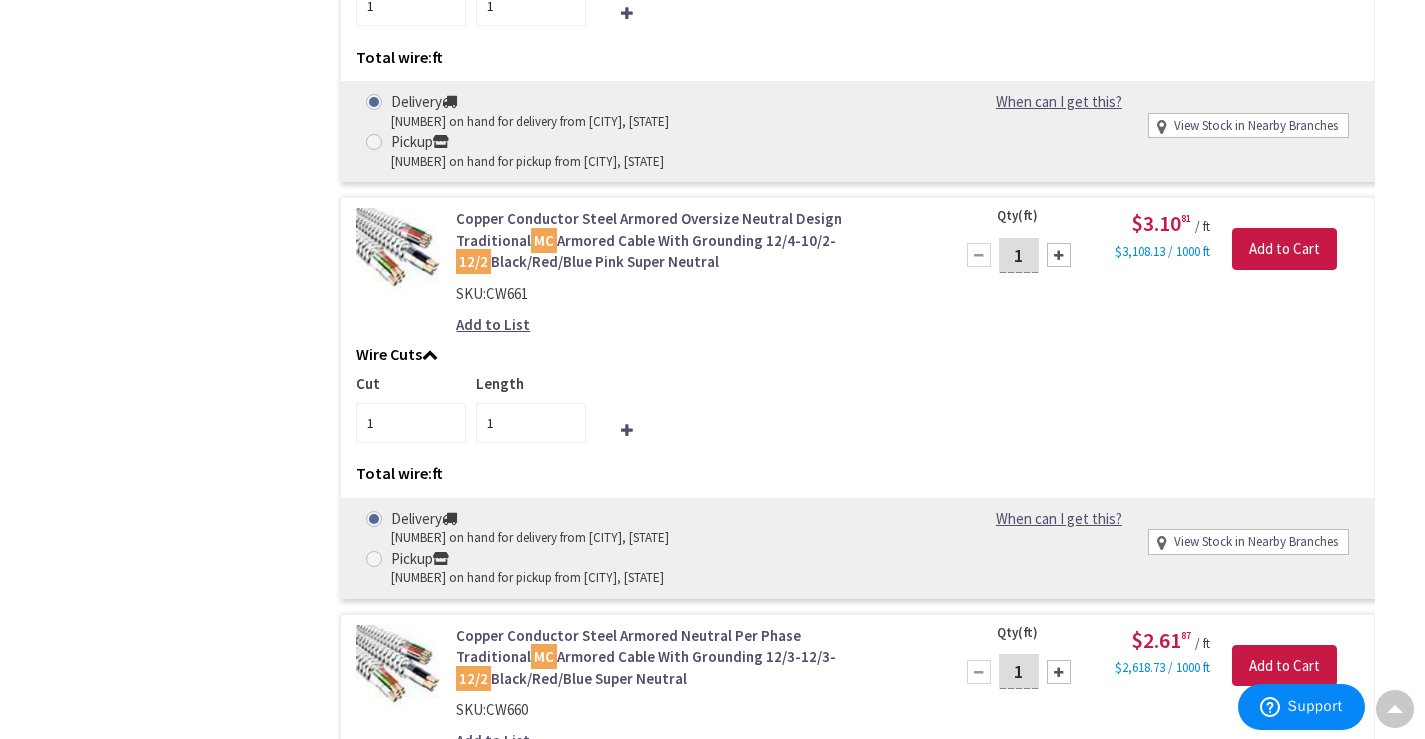 scroll, scrollTop: 3400, scrollLeft: 0, axis: vertical 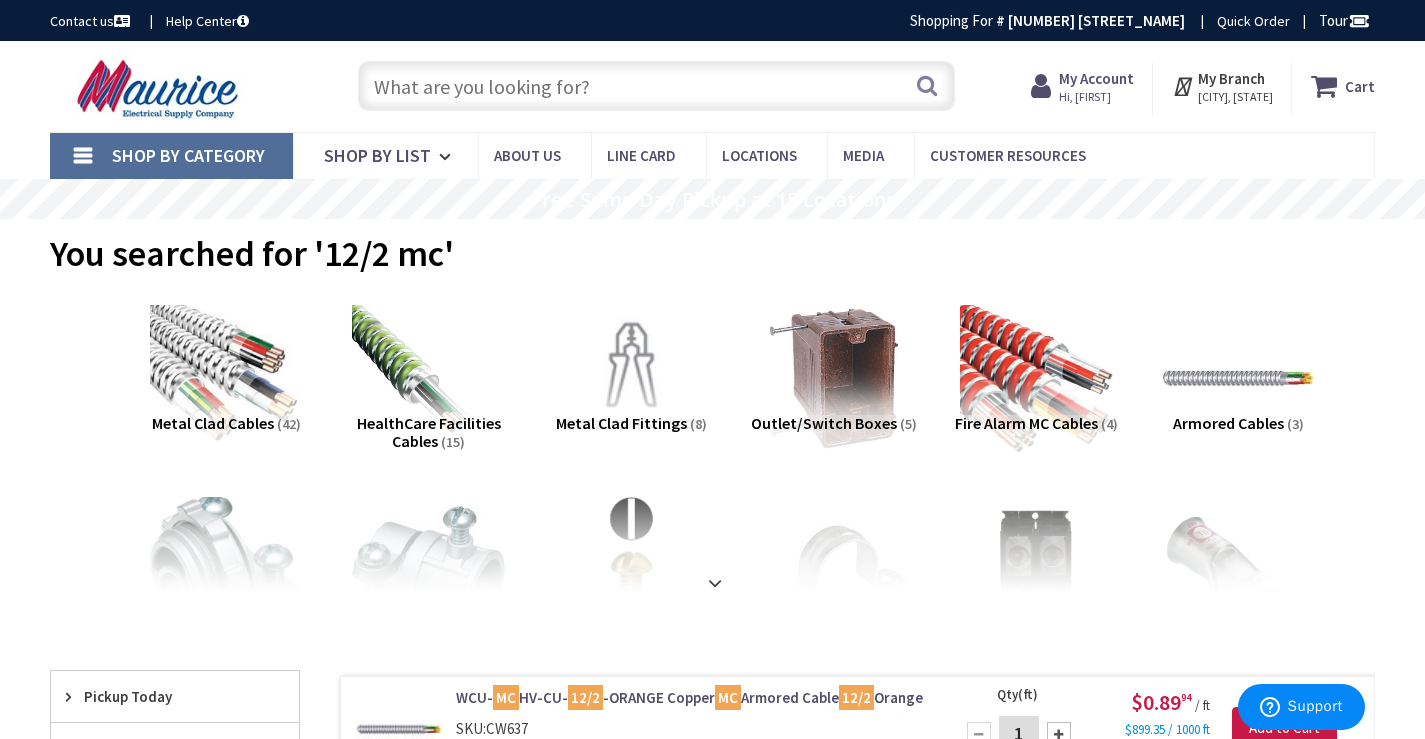 click at bounding box center [656, 86] 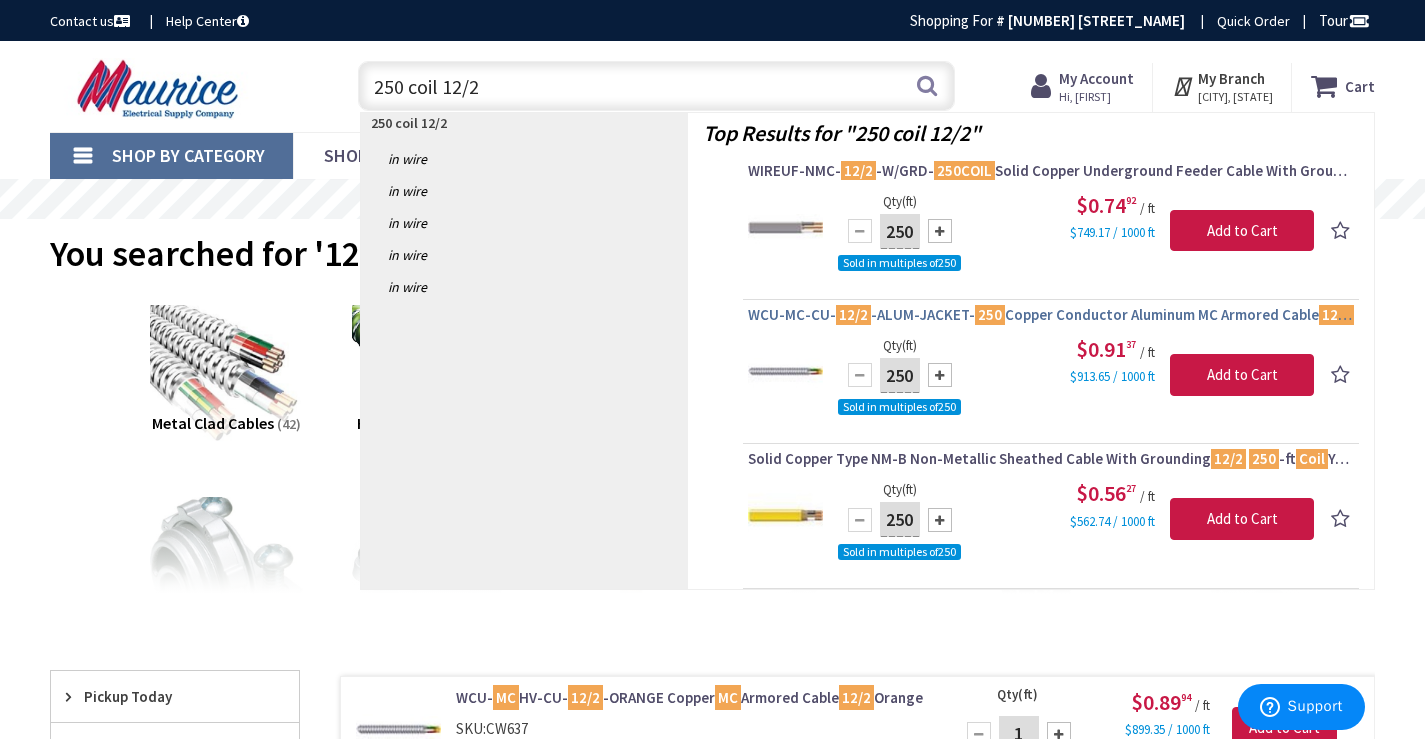 type on "250 coil 12/2" 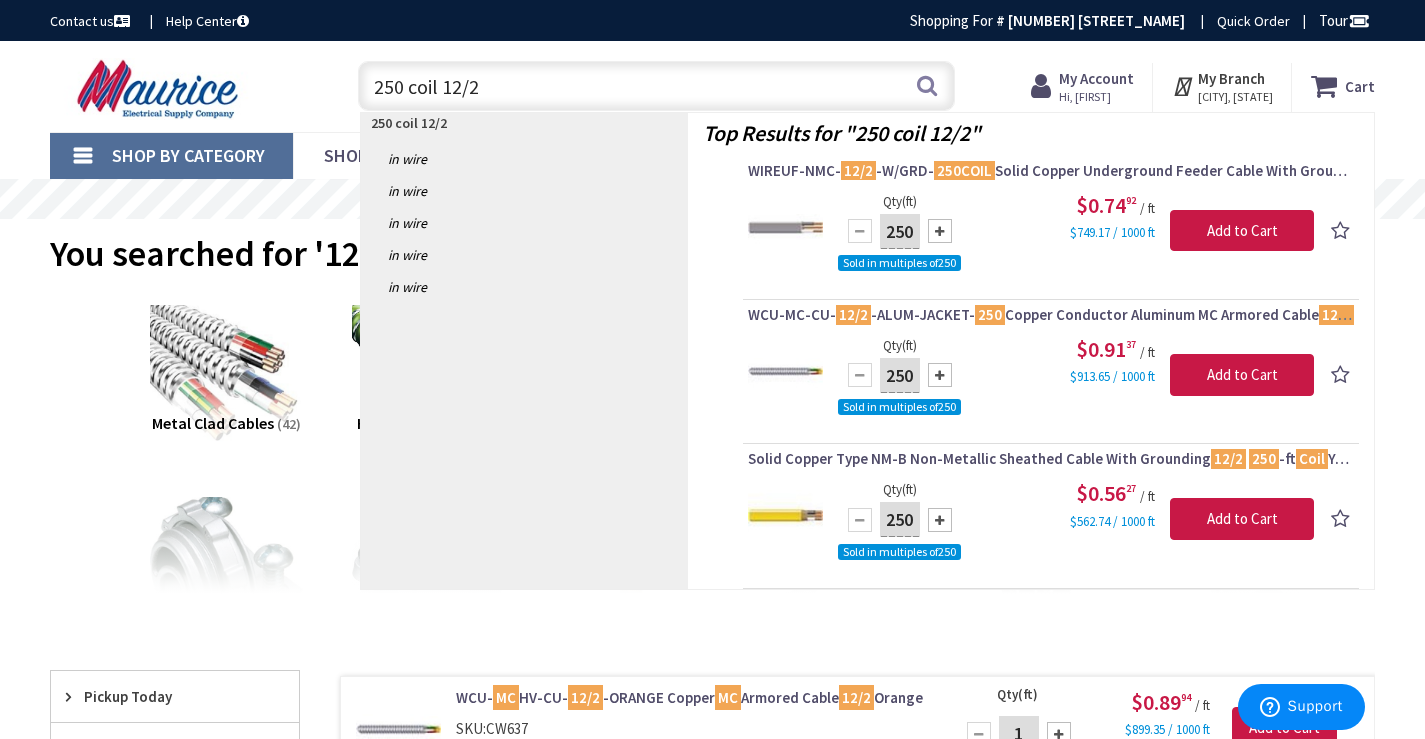 click on "WCU-MC-CU- 12/2 -ALUM-JACKET- 250  Copper Conductor Aluminum MC Armored Cable  12/2   250 -ft  Coil" at bounding box center (1051, 315) 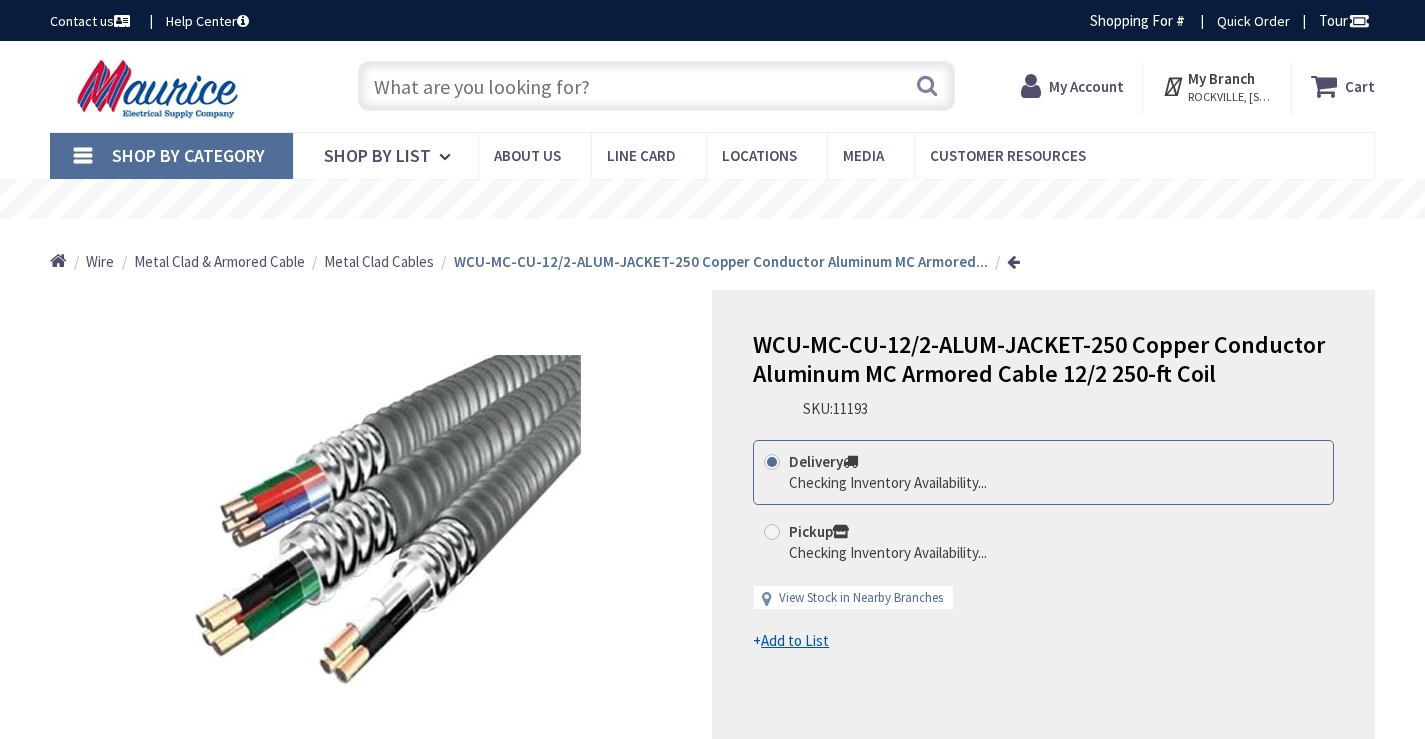 scroll, scrollTop: 0, scrollLeft: 0, axis: both 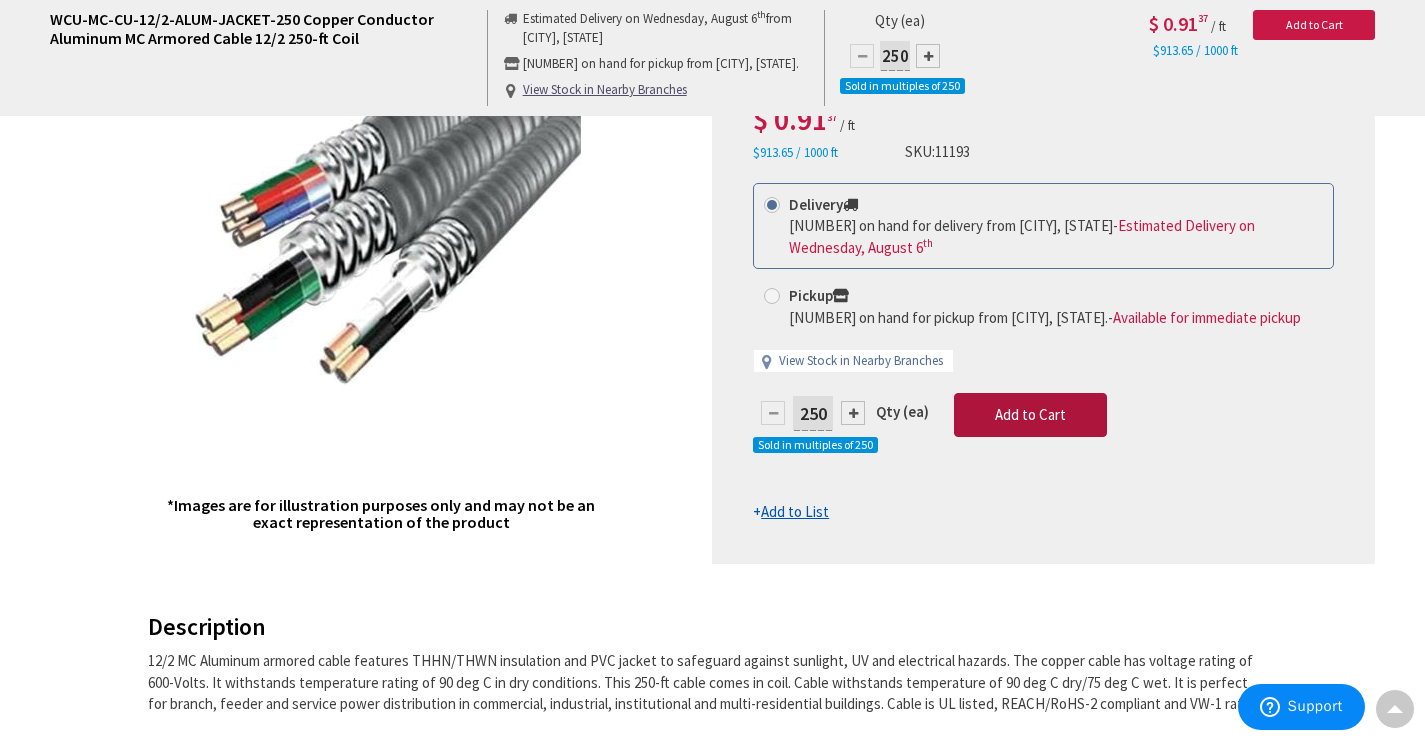 click on "Add to Cart" at bounding box center [1030, 414] 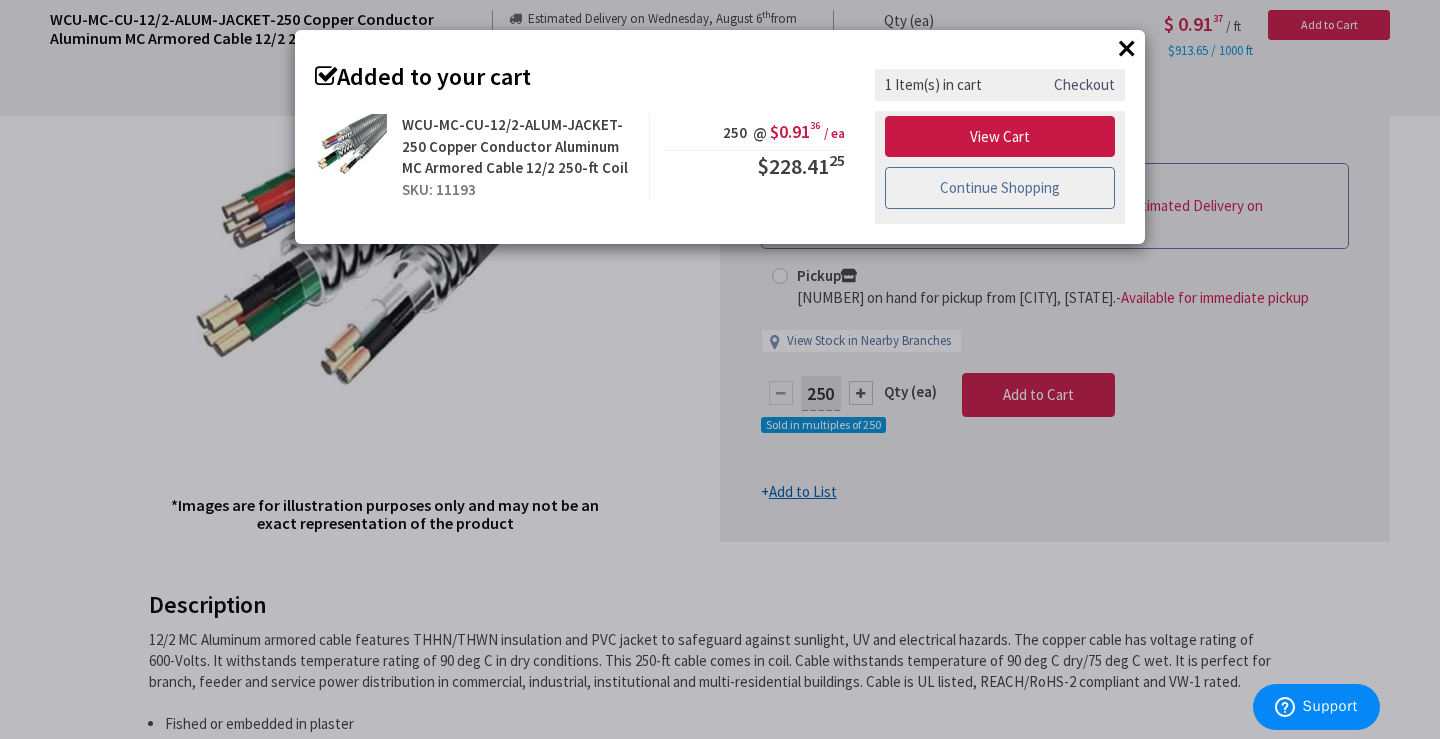 click on "Continue Shopping" at bounding box center (1000, 188) 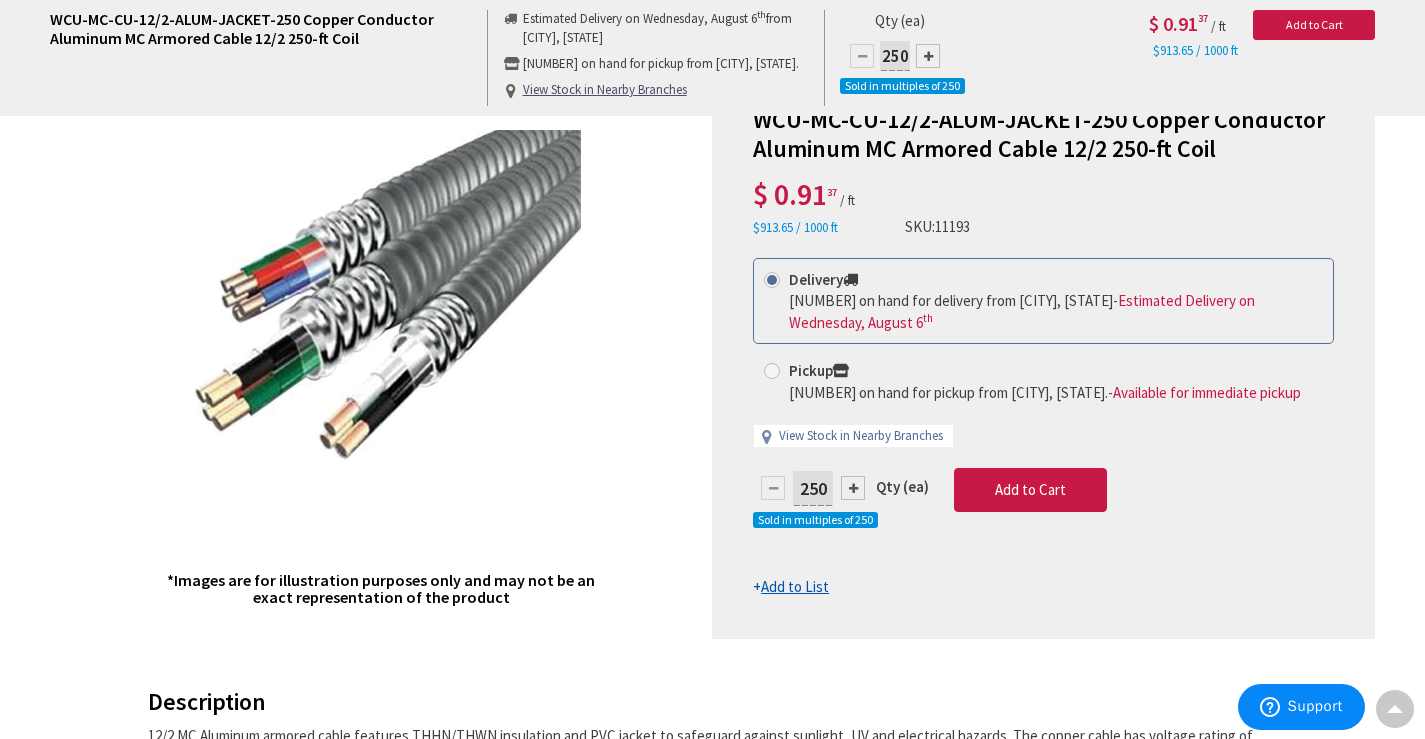 scroll, scrollTop: 0, scrollLeft: 0, axis: both 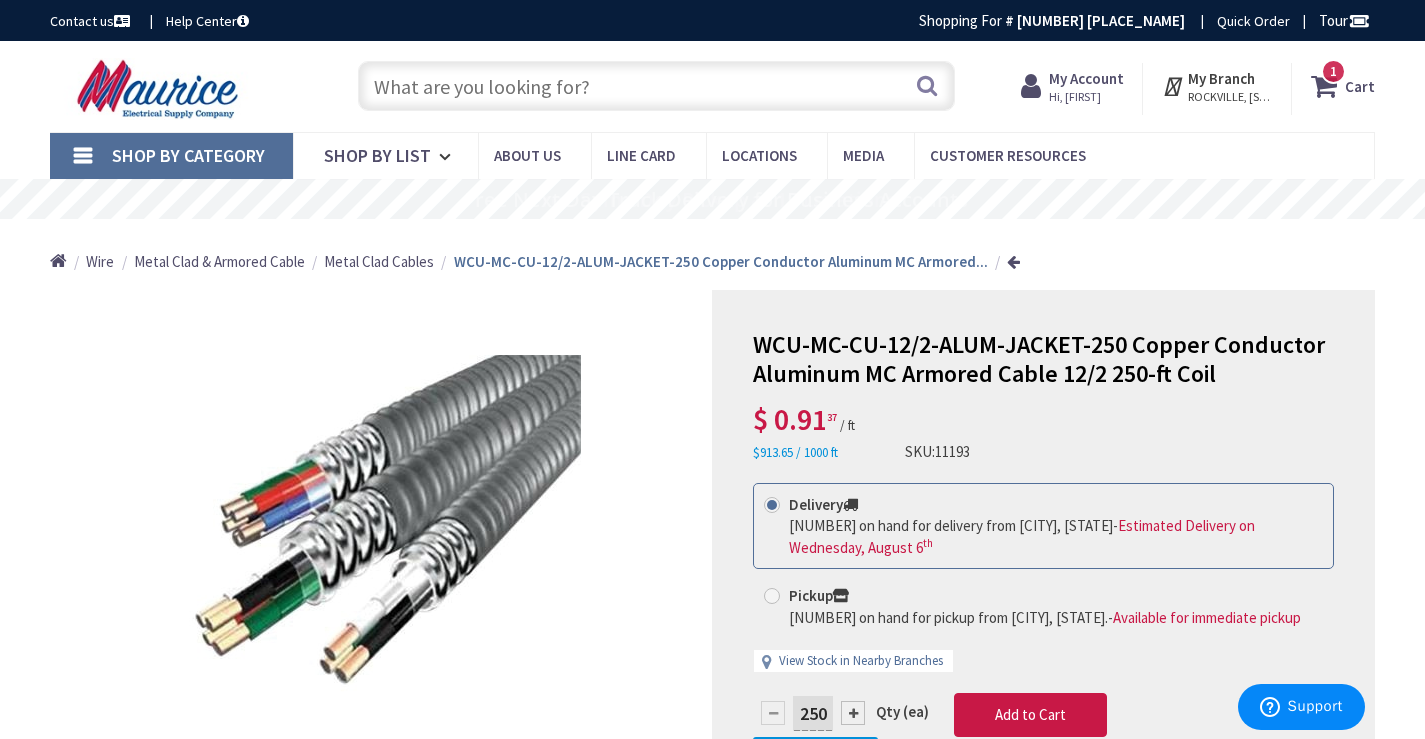 click at bounding box center (656, 86) 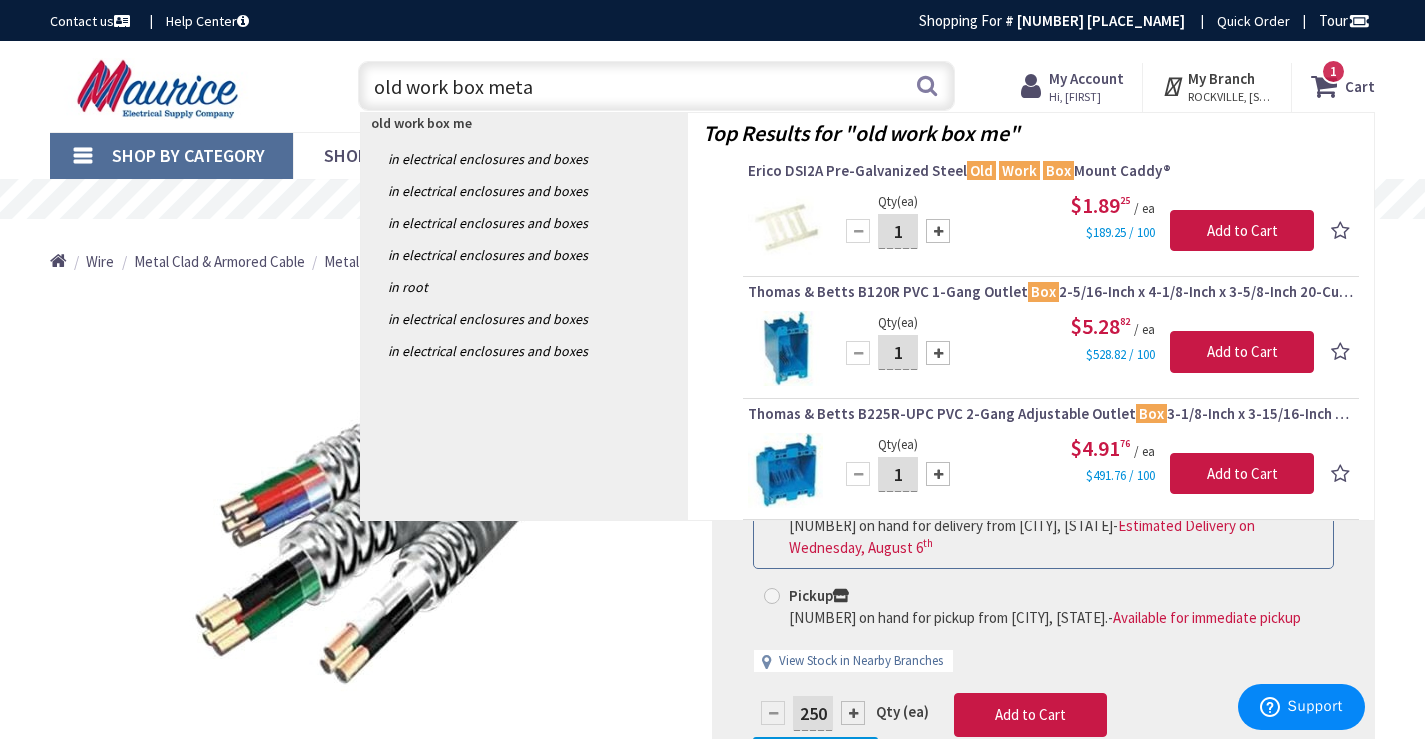 type on "old work box metal" 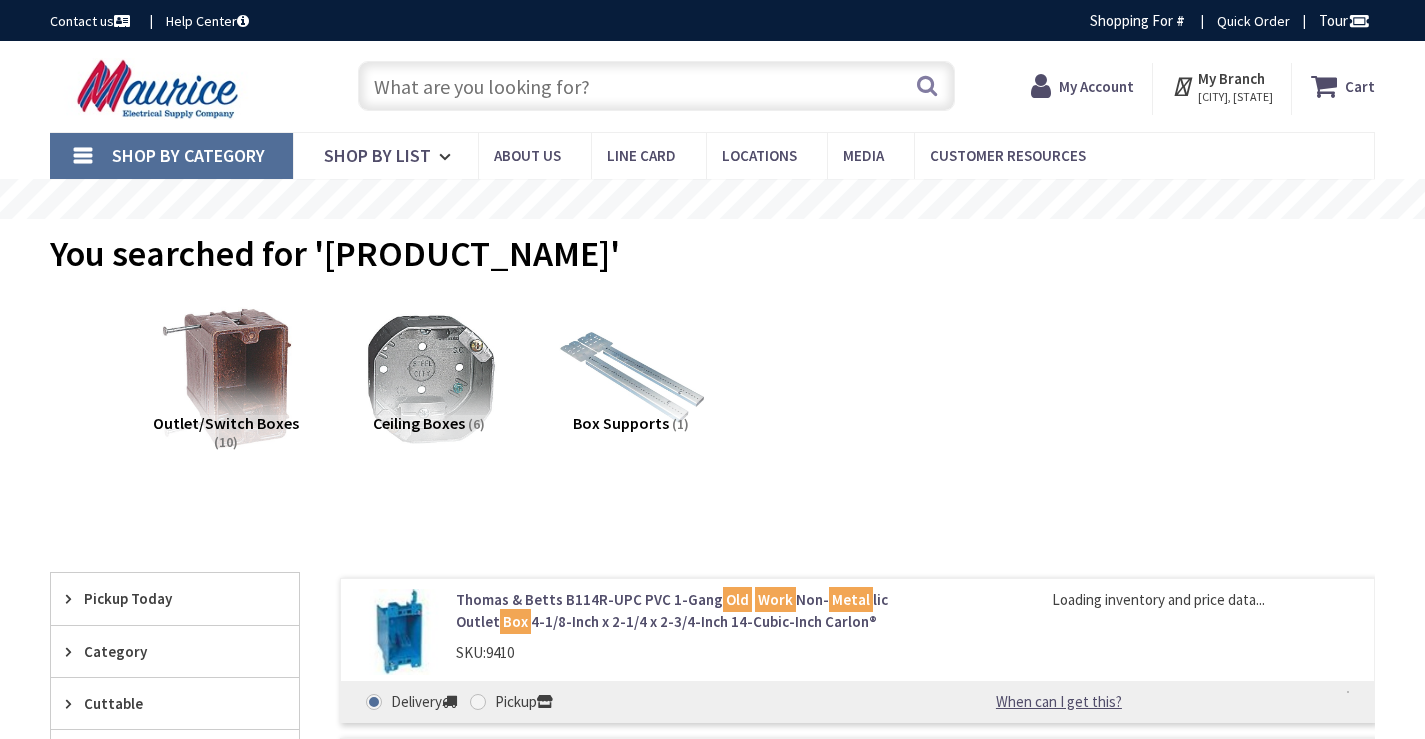 scroll, scrollTop: 0, scrollLeft: 0, axis: both 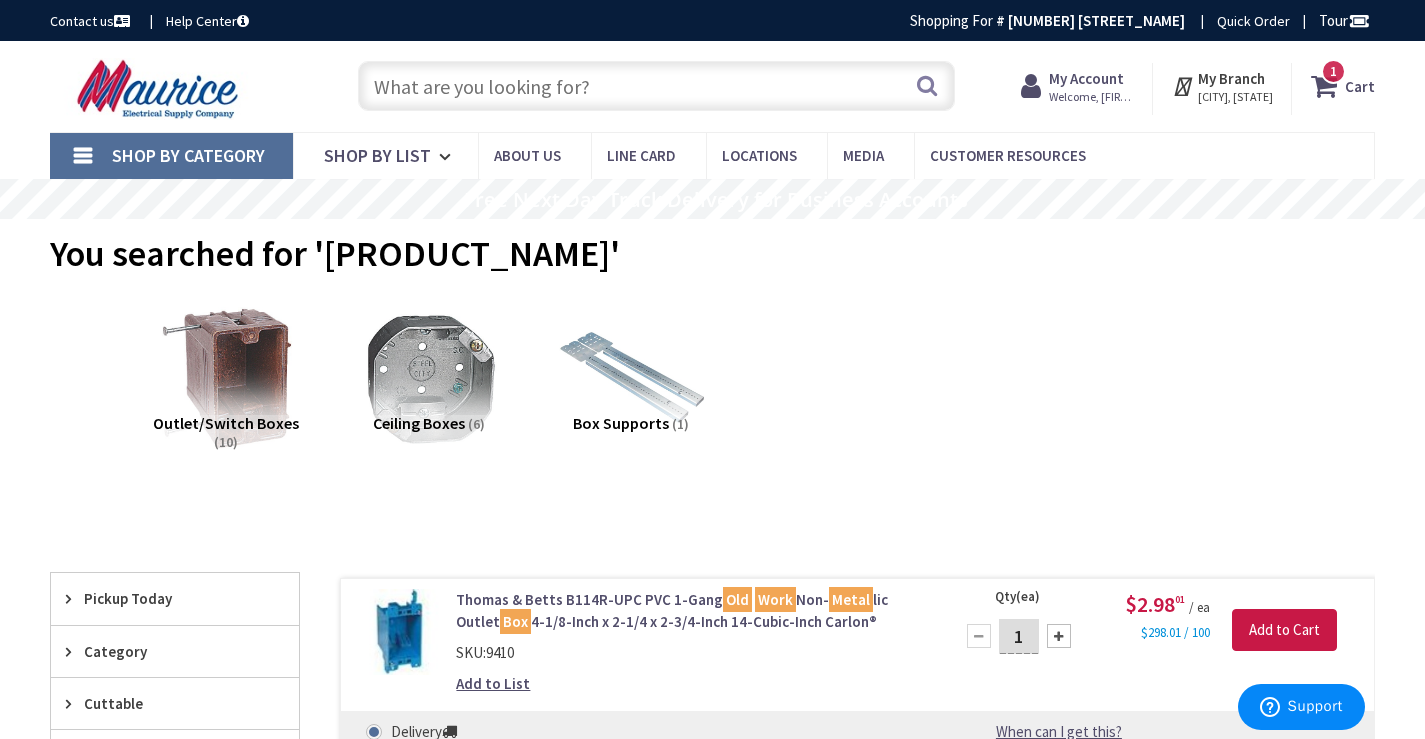 click at bounding box center [656, 86] 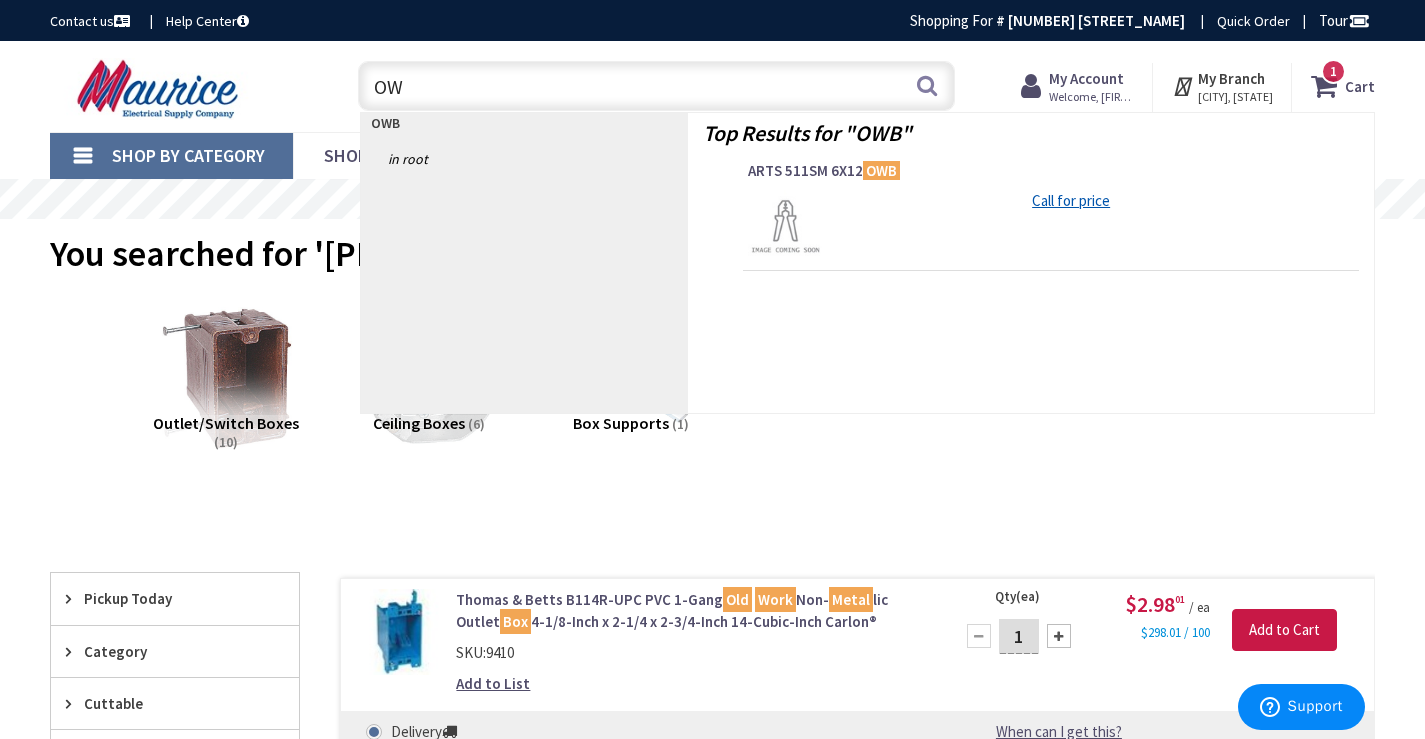 type on "O" 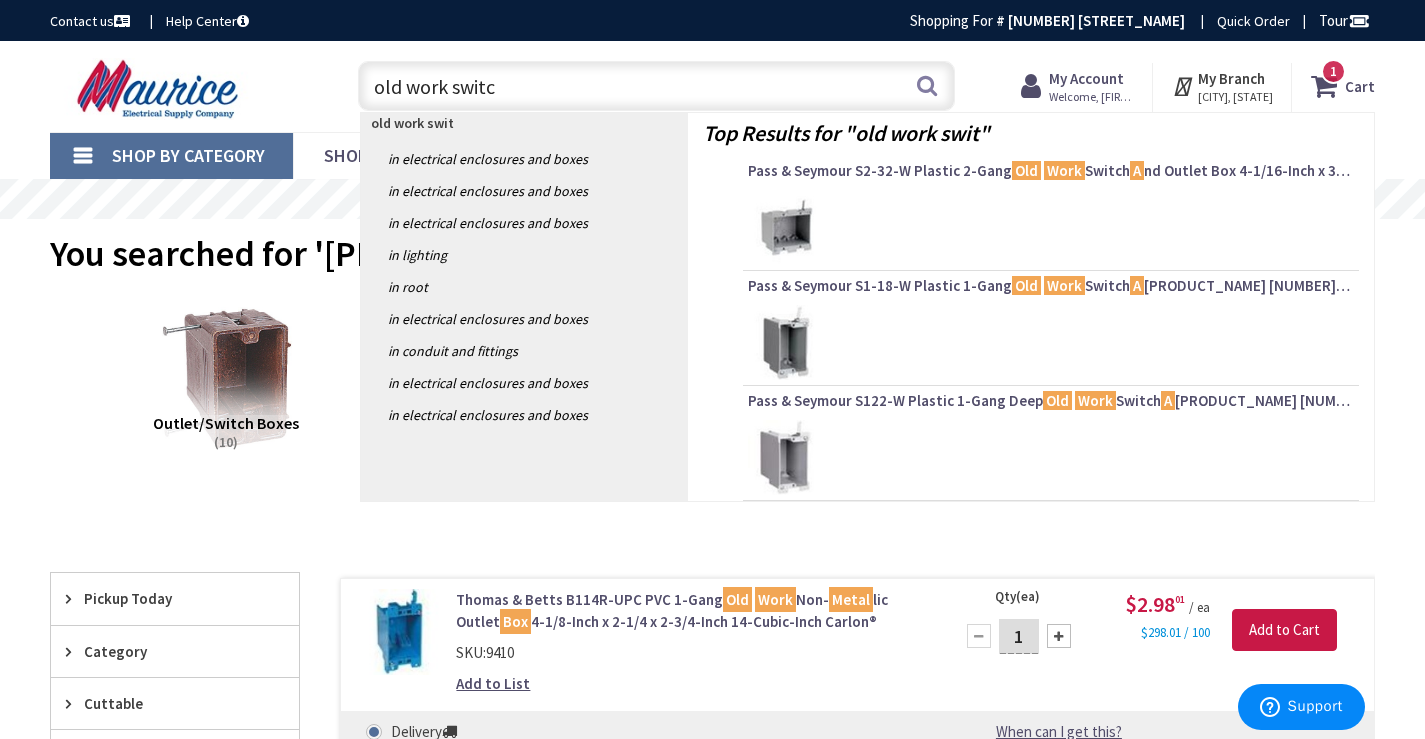 type on "old work switch" 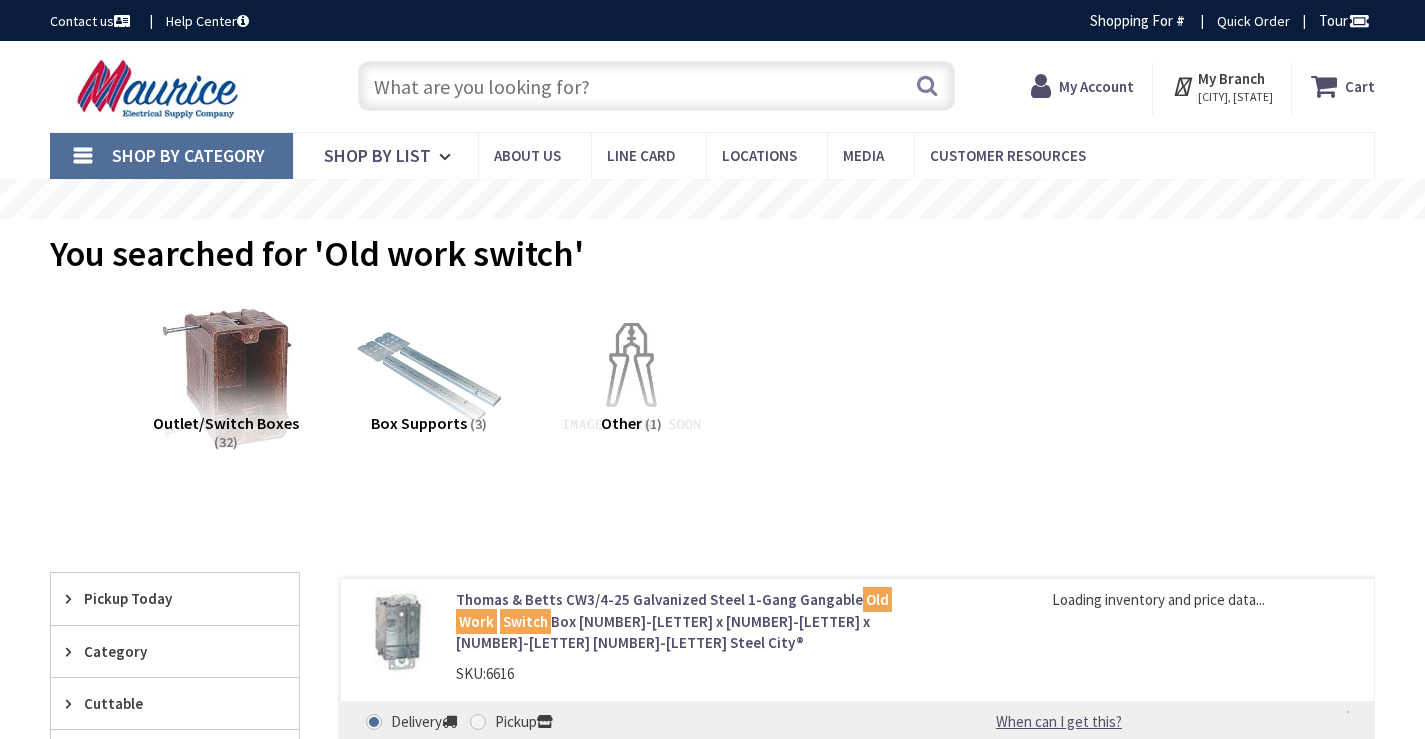 scroll, scrollTop: 0, scrollLeft: 0, axis: both 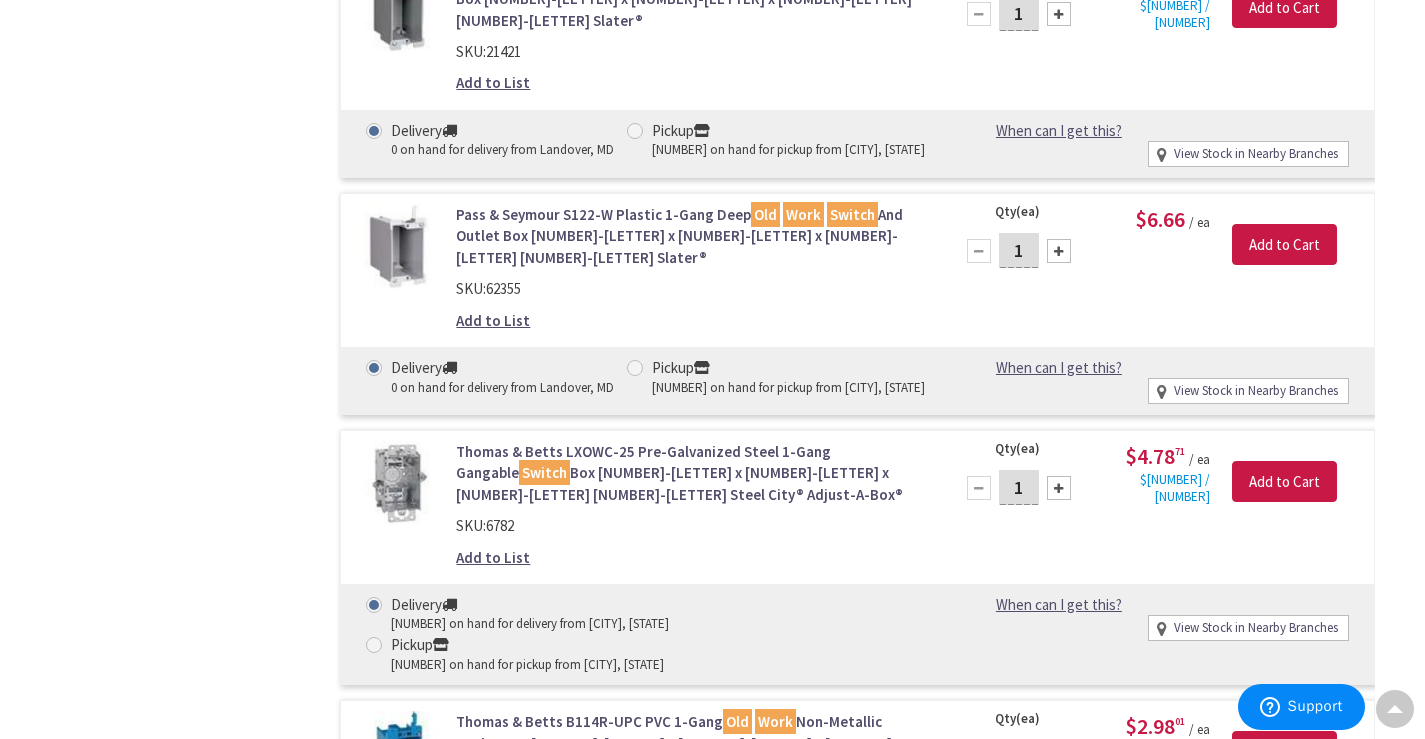 click at bounding box center (1059, 488) 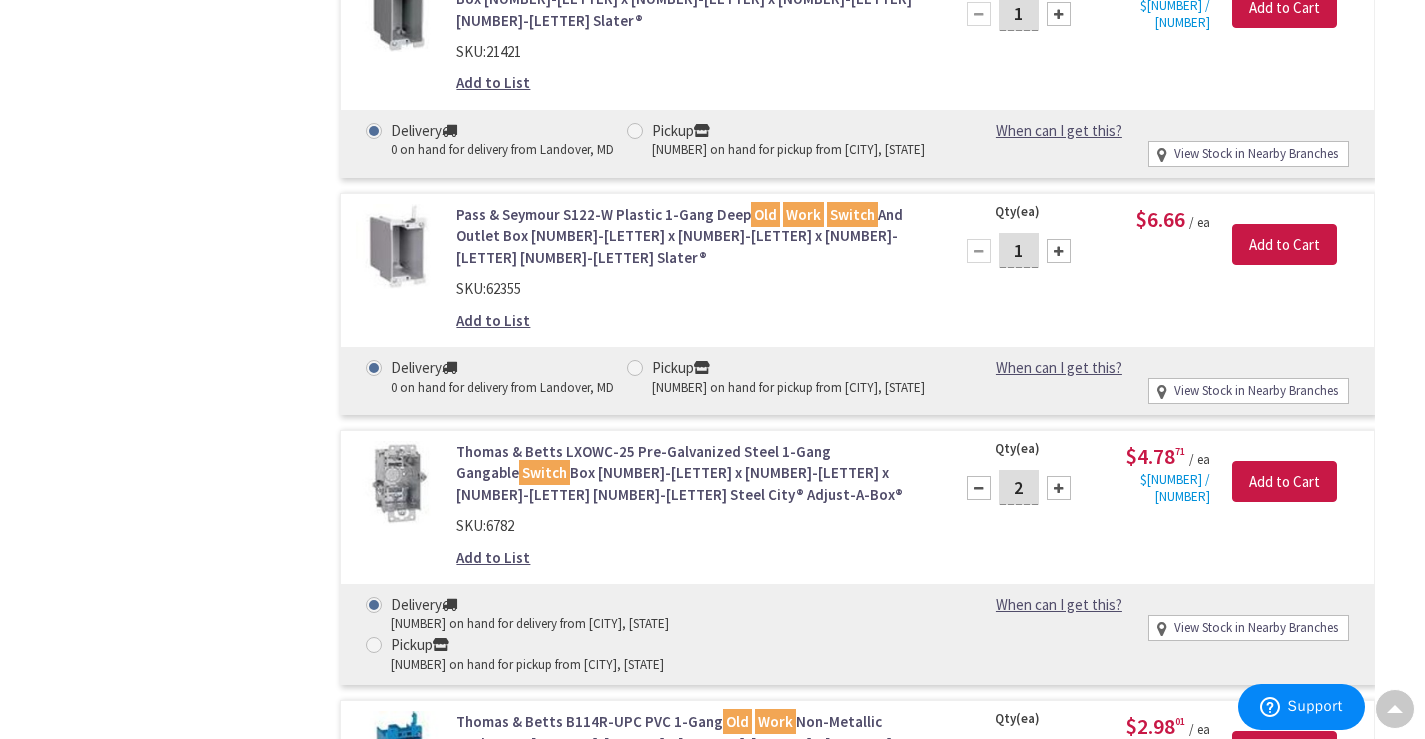 click at bounding box center (1059, 488) 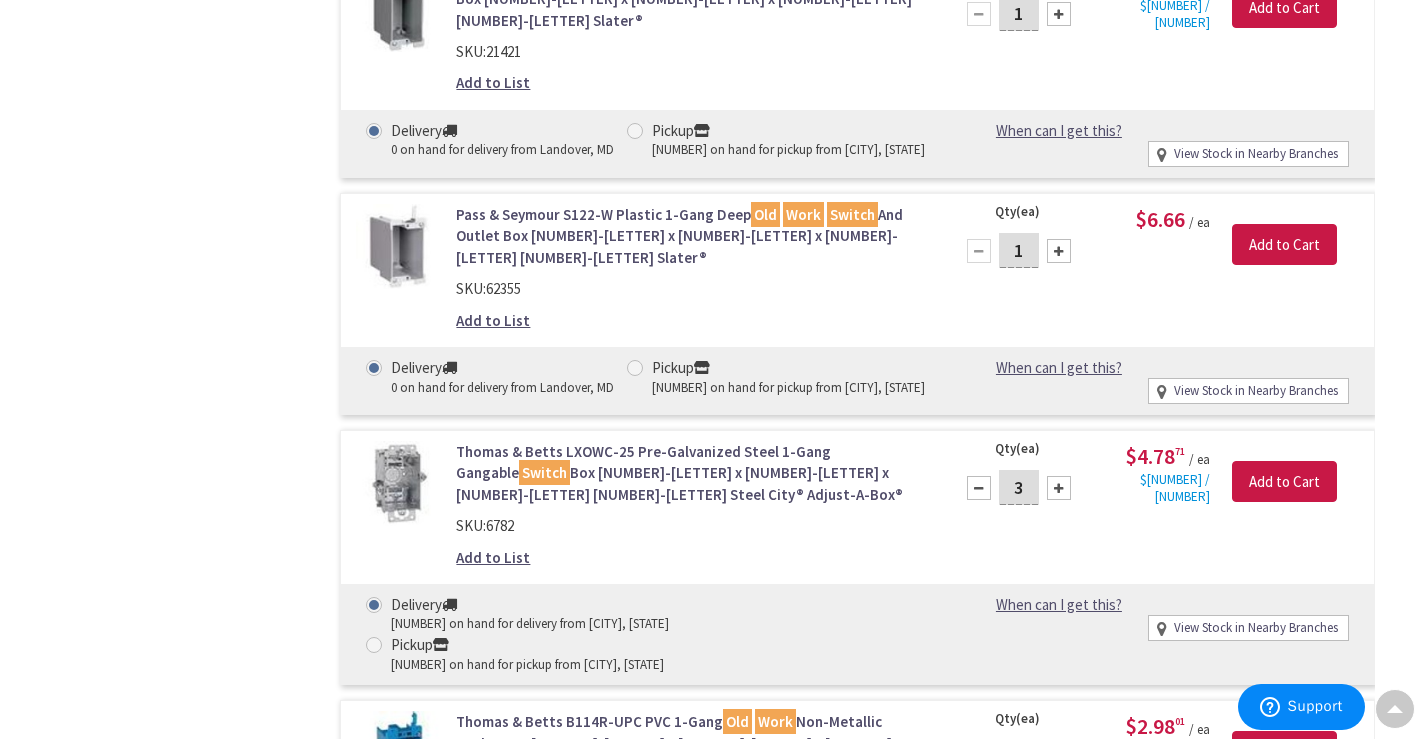 click at bounding box center [1059, 488] 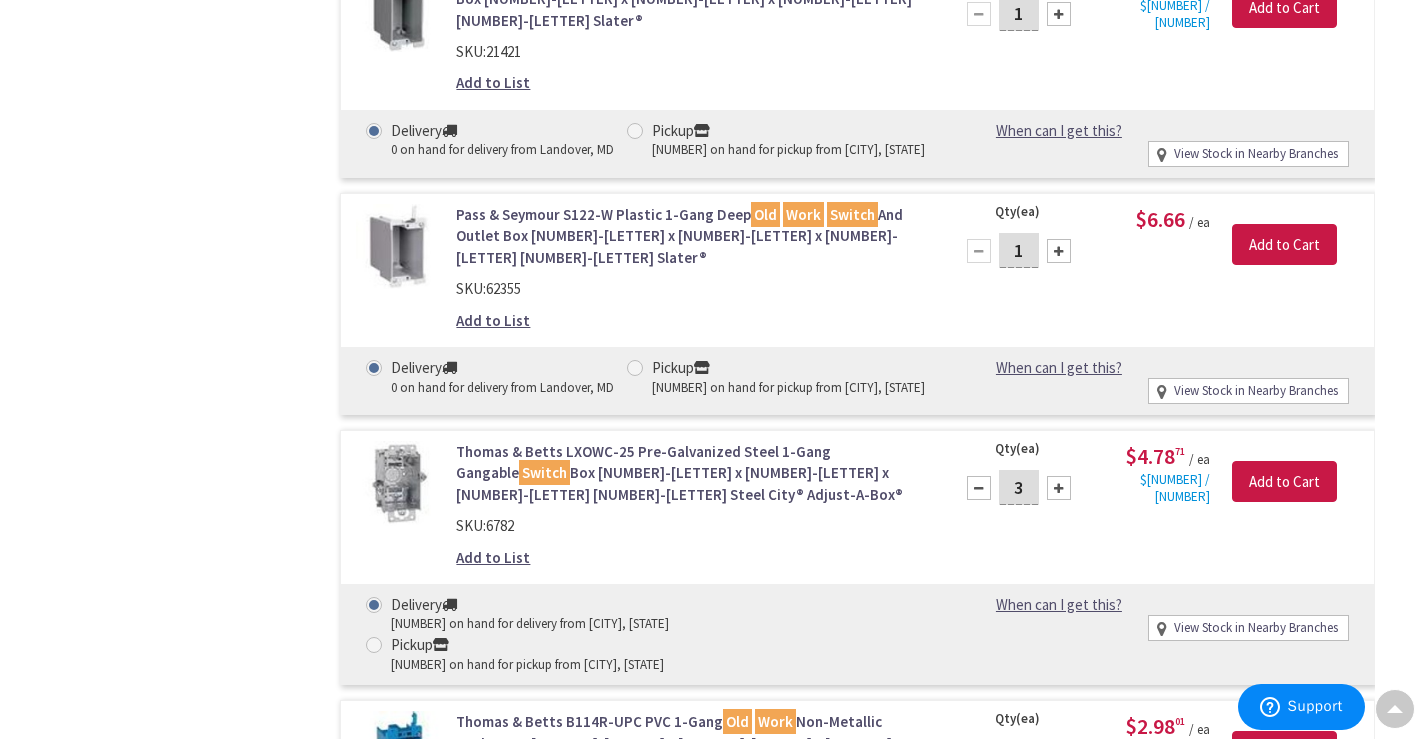 type on "4" 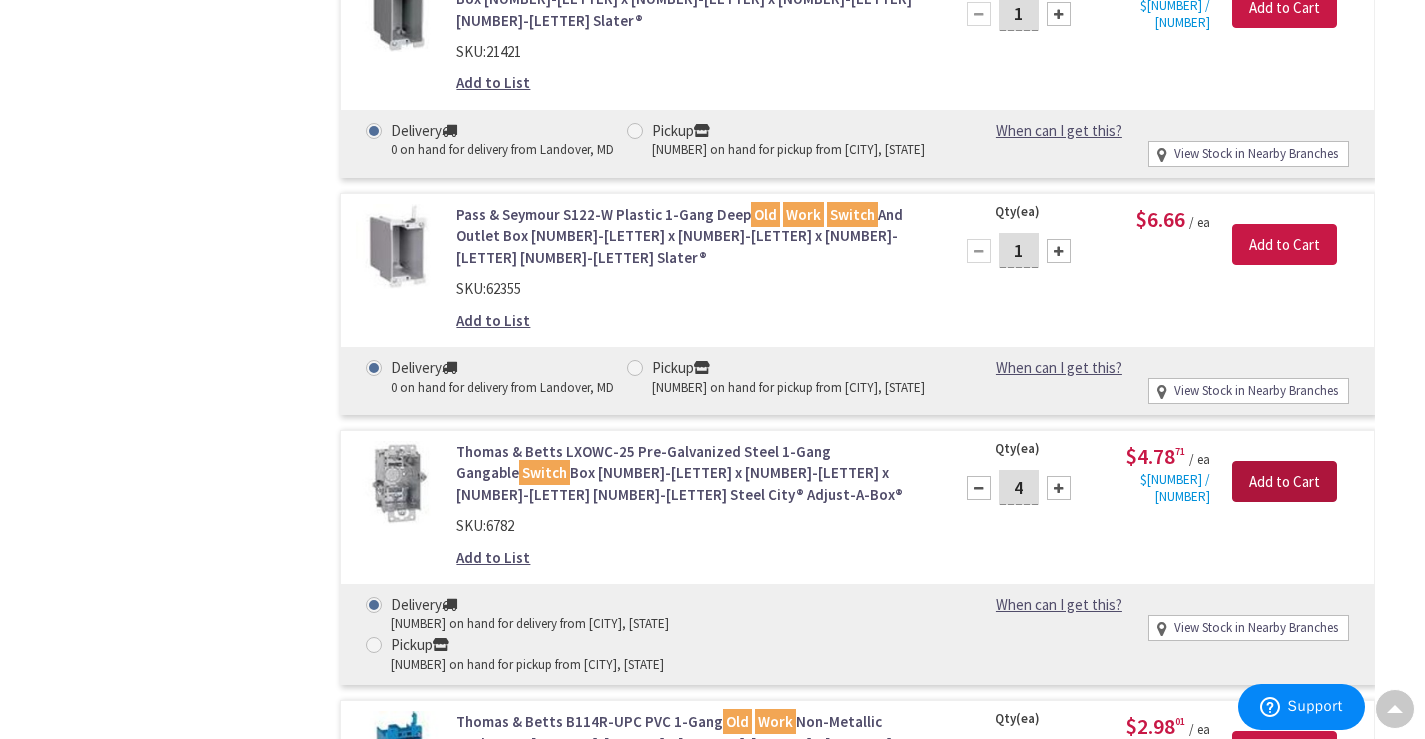 click on "Add to Cart" at bounding box center [1284, 482] 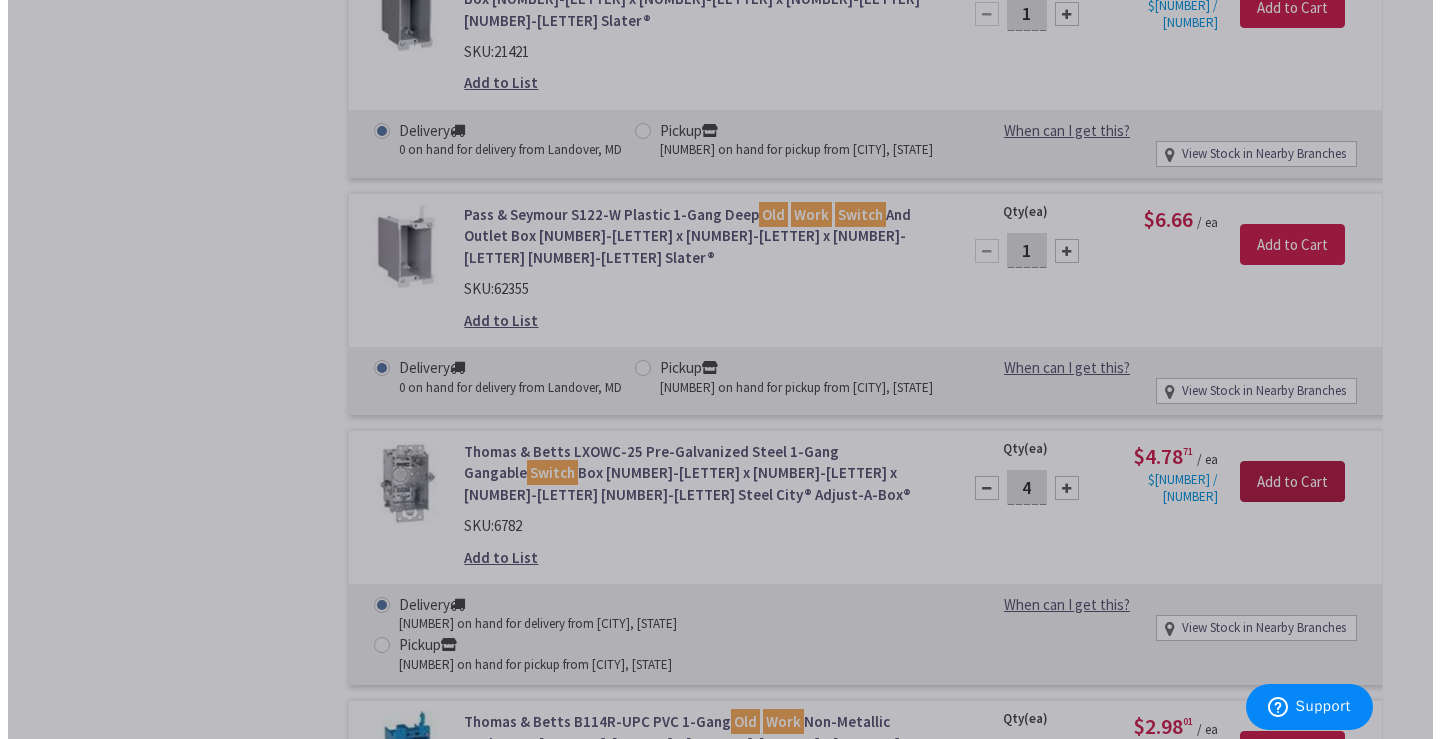 scroll, scrollTop: 1403, scrollLeft: 0, axis: vertical 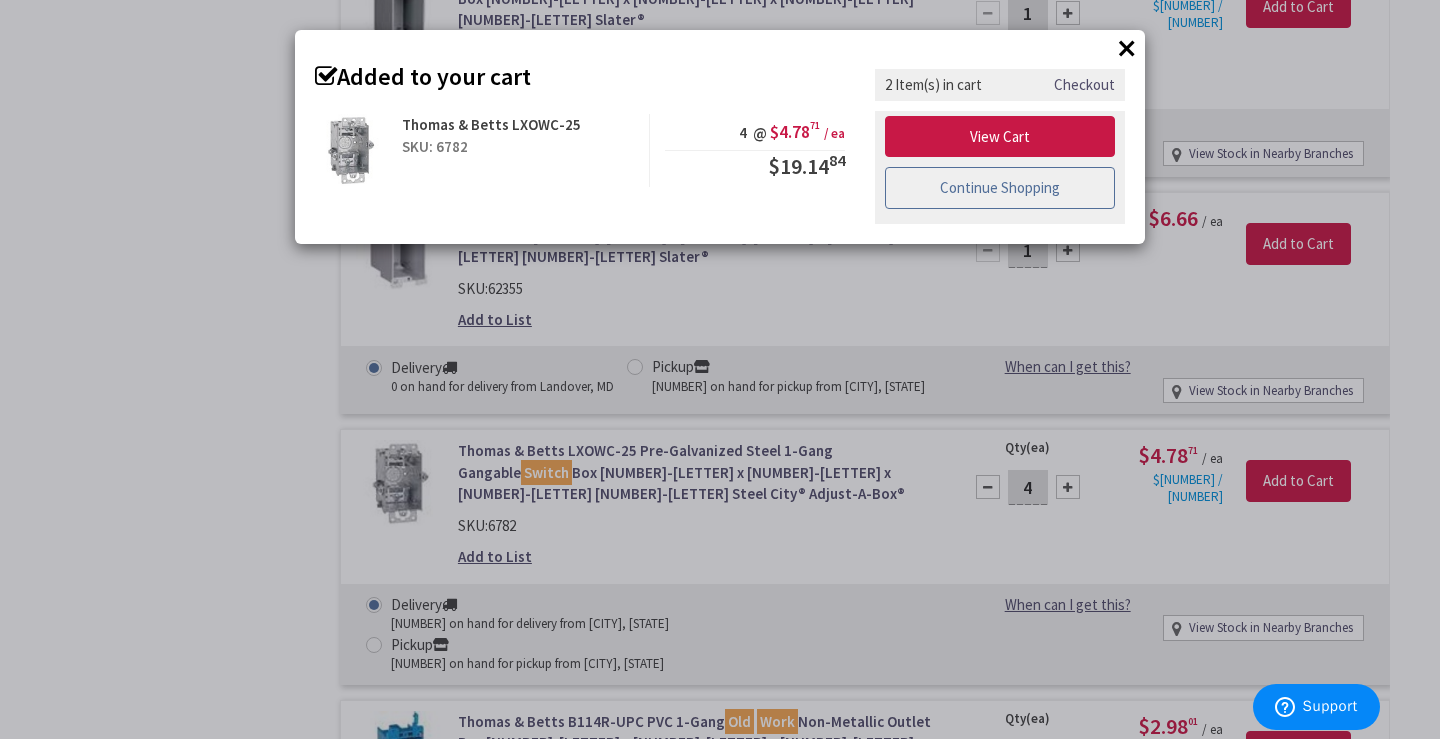 click on "Continue Shopping" at bounding box center (1000, 188) 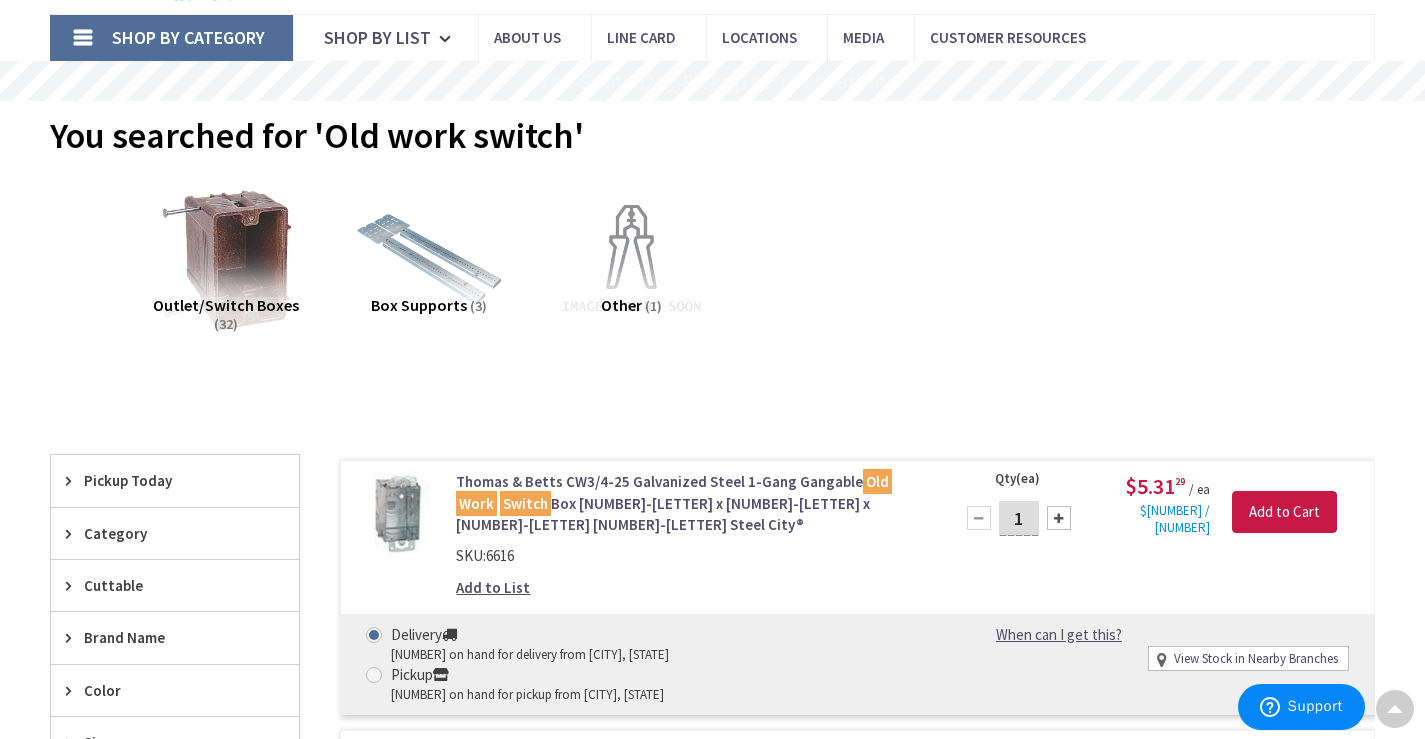 scroll, scrollTop: 0, scrollLeft: 0, axis: both 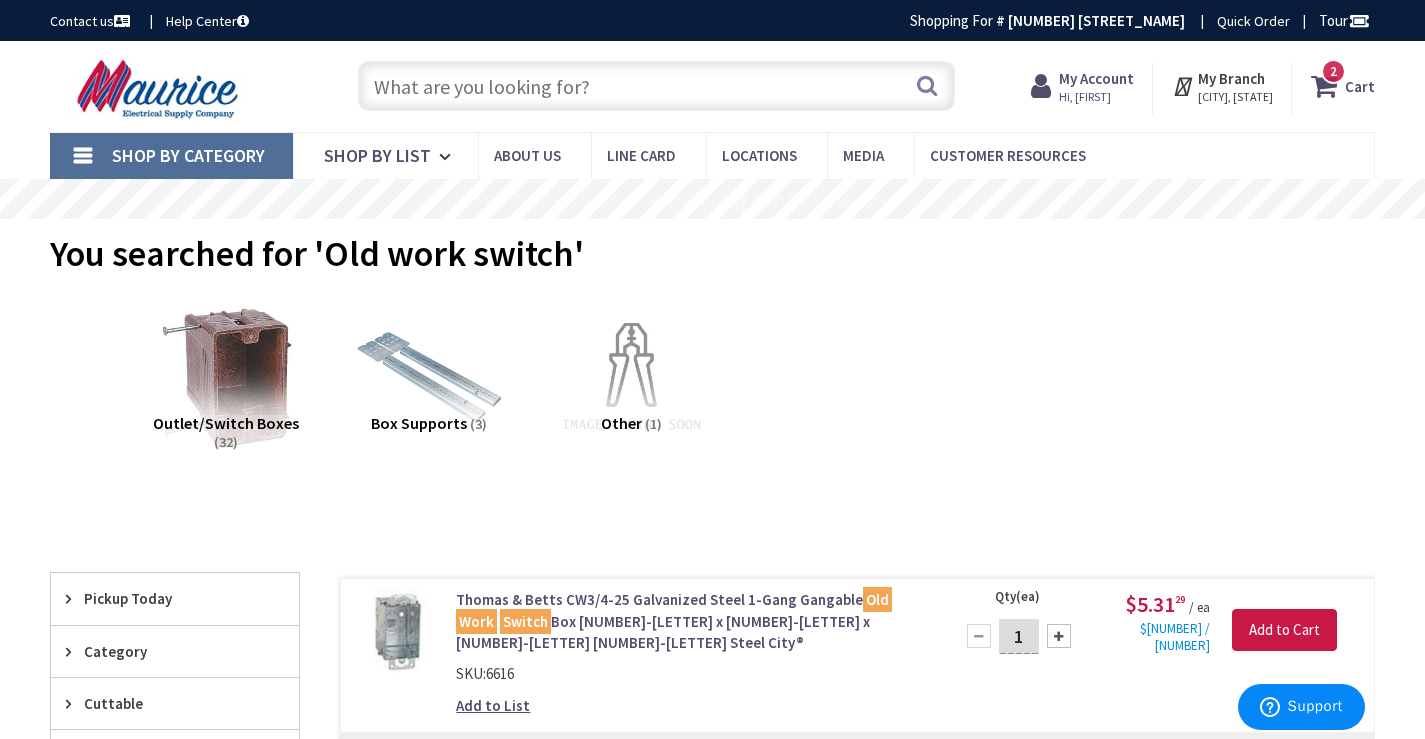 click at bounding box center [656, 86] 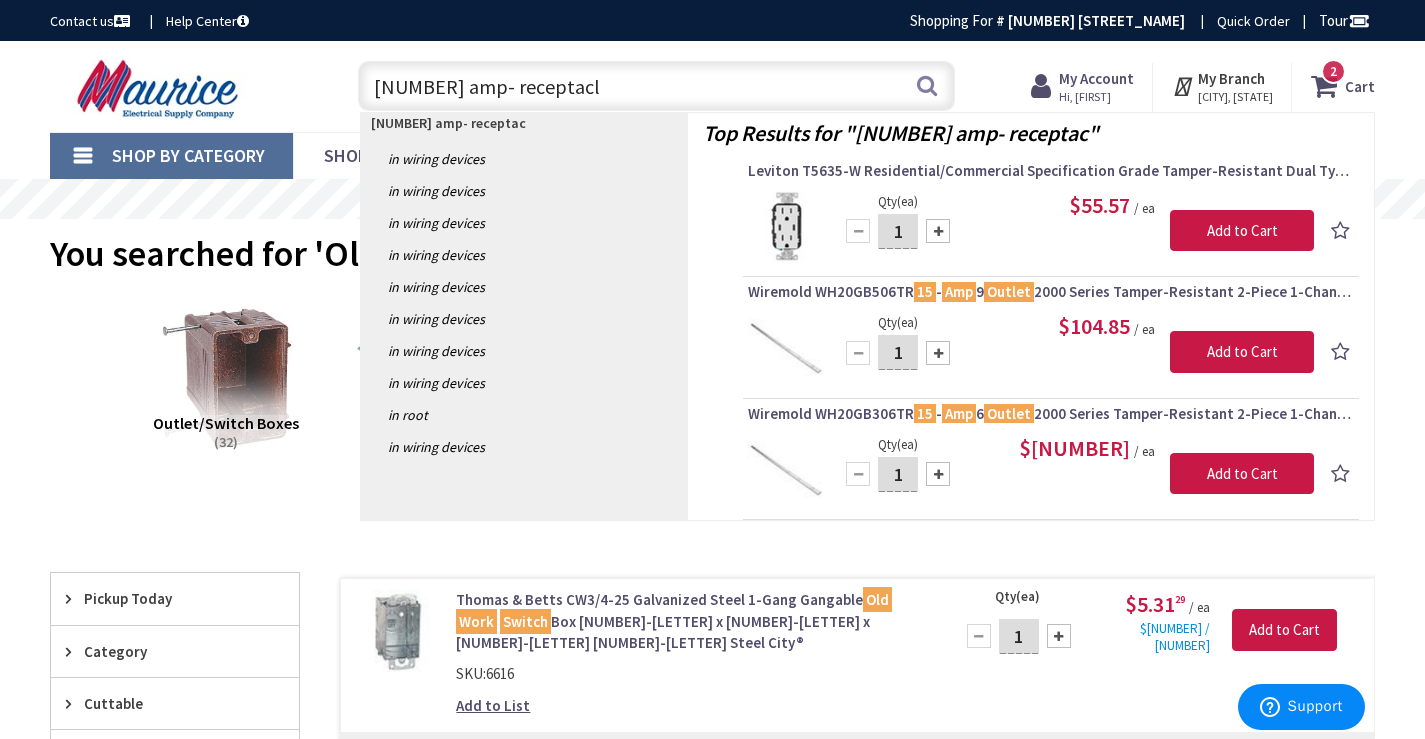 type on "15 amp- receptacle" 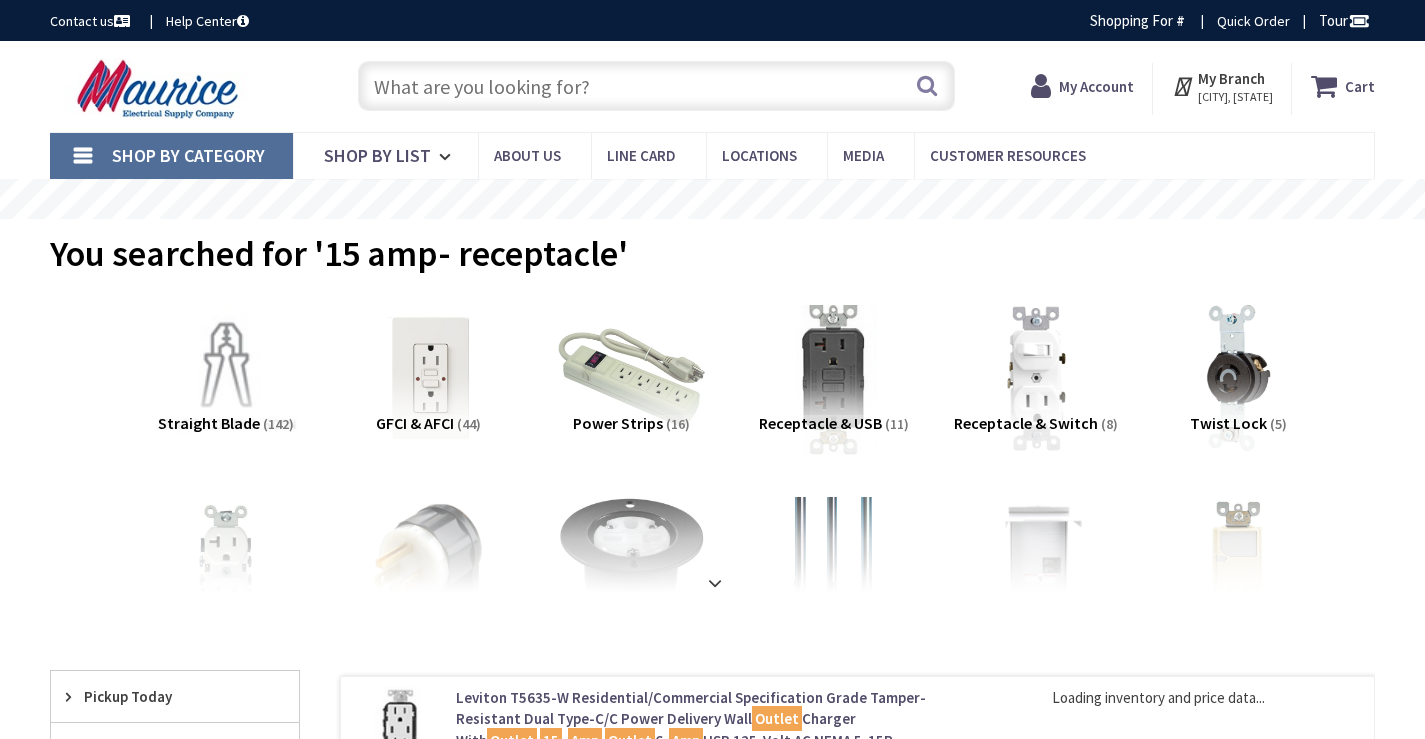 scroll, scrollTop: 0, scrollLeft: 0, axis: both 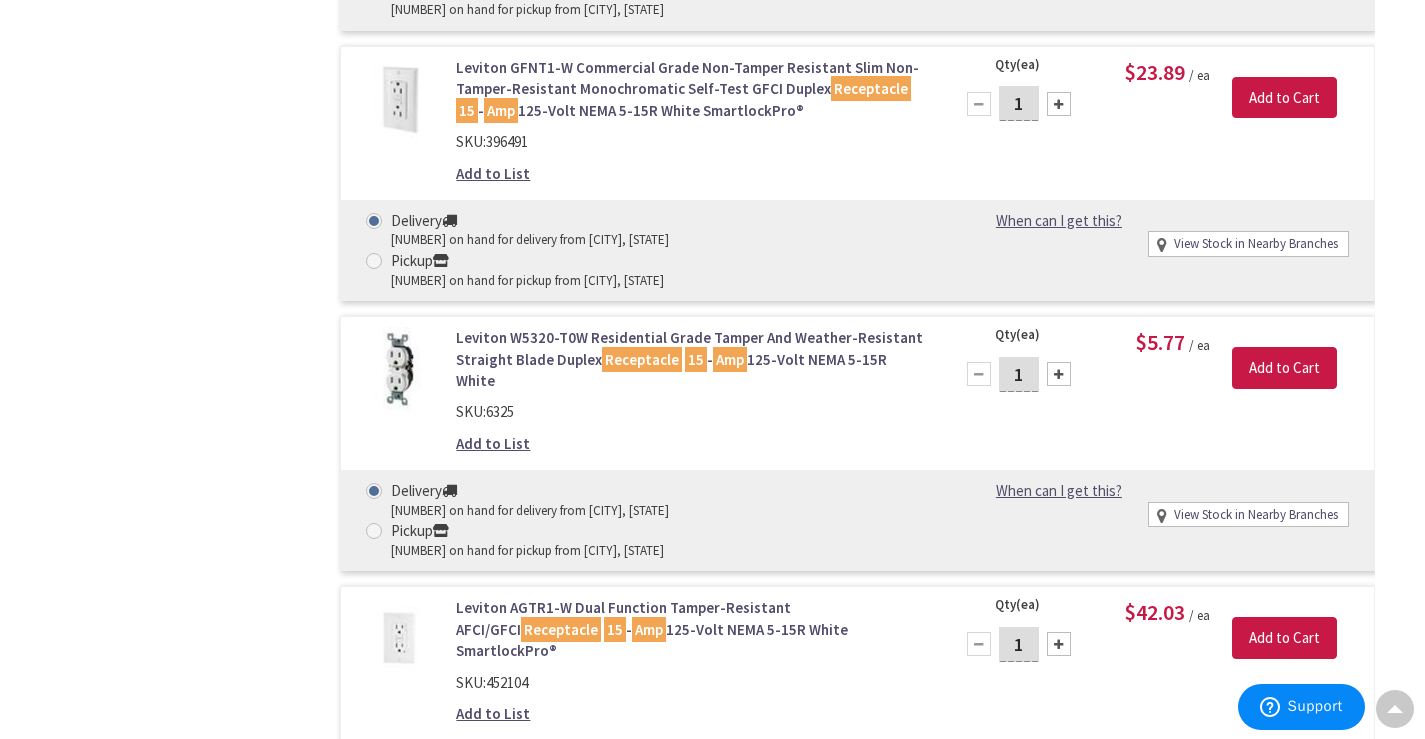 drag, startPoint x: 1023, startPoint y: 488, endPoint x: 1001, endPoint y: 485, distance: 22.203604 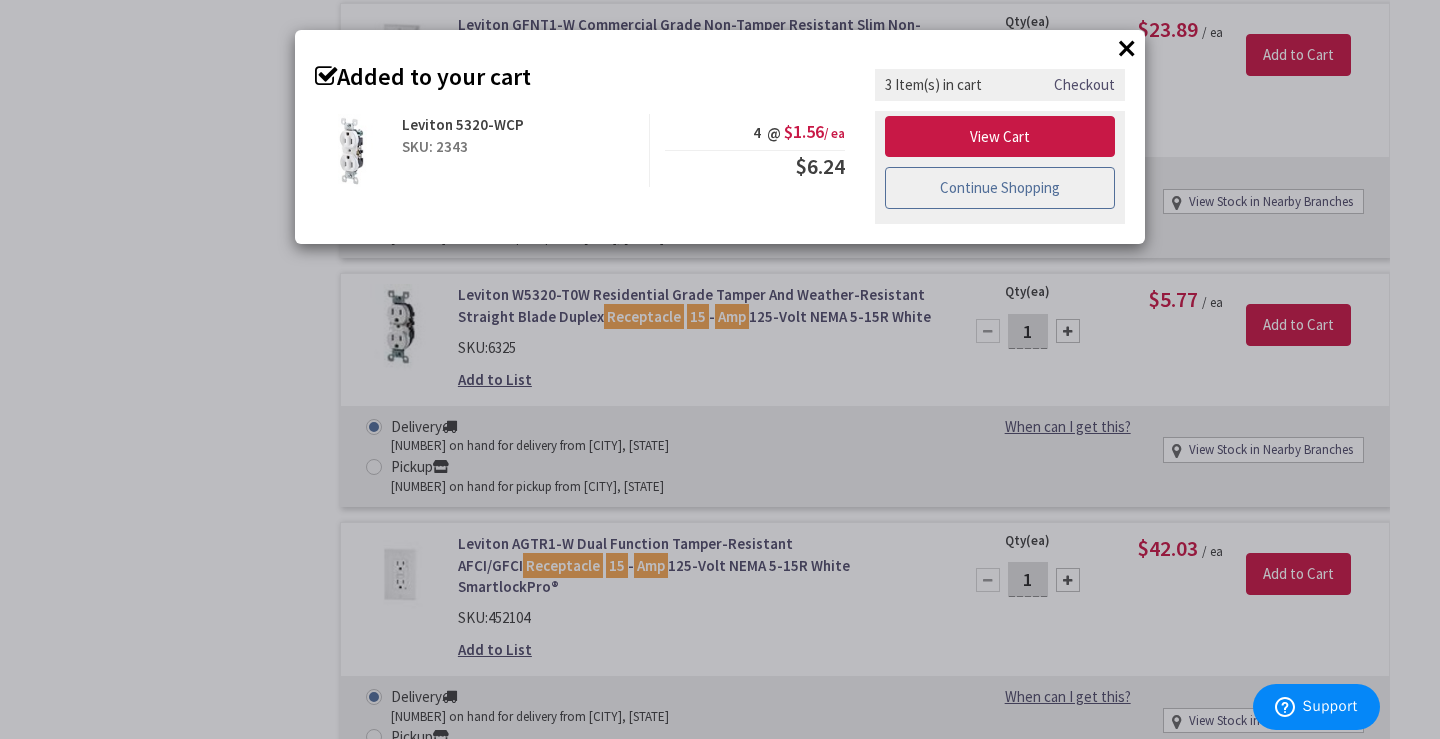 click on "Continue Shopping" at bounding box center [1000, 188] 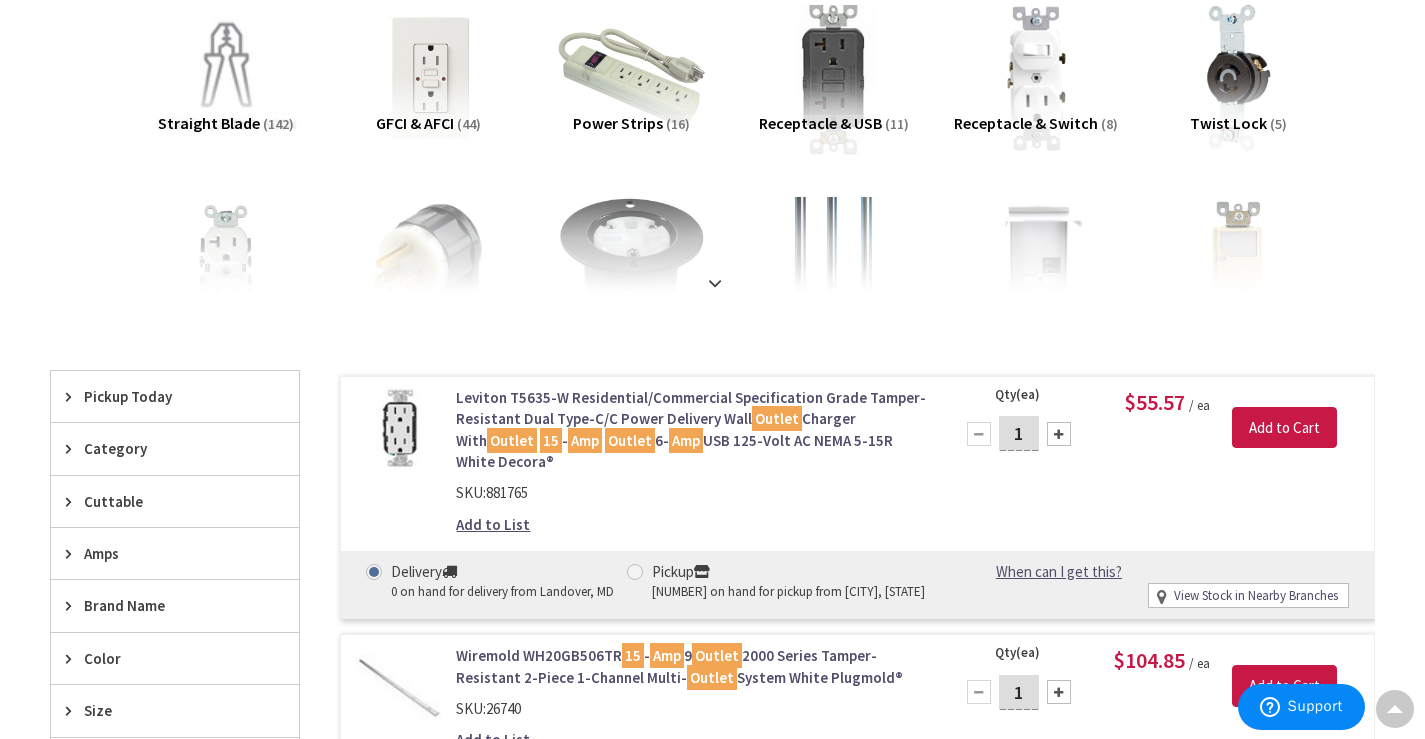 scroll, scrollTop: 0, scrollLeft: 0, axis: both 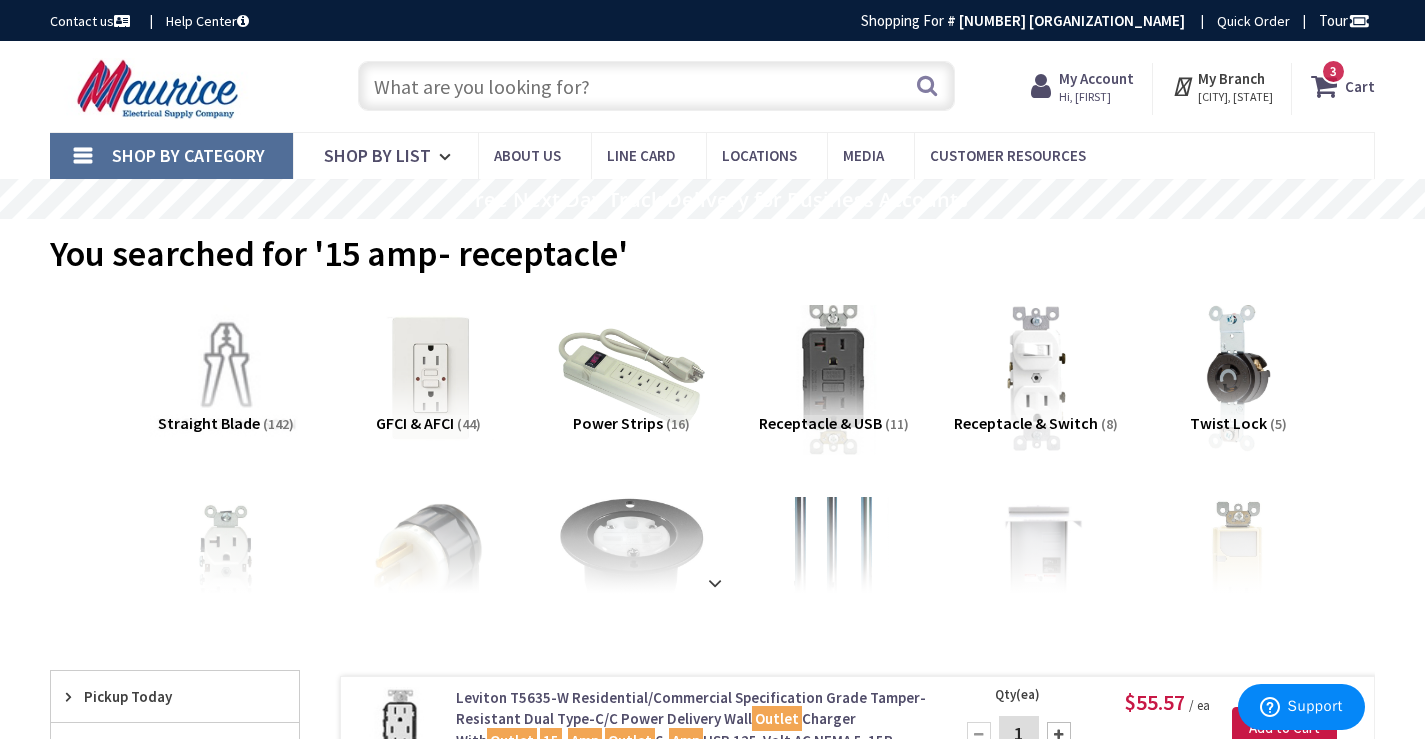 click at bounding box center [656, 86] 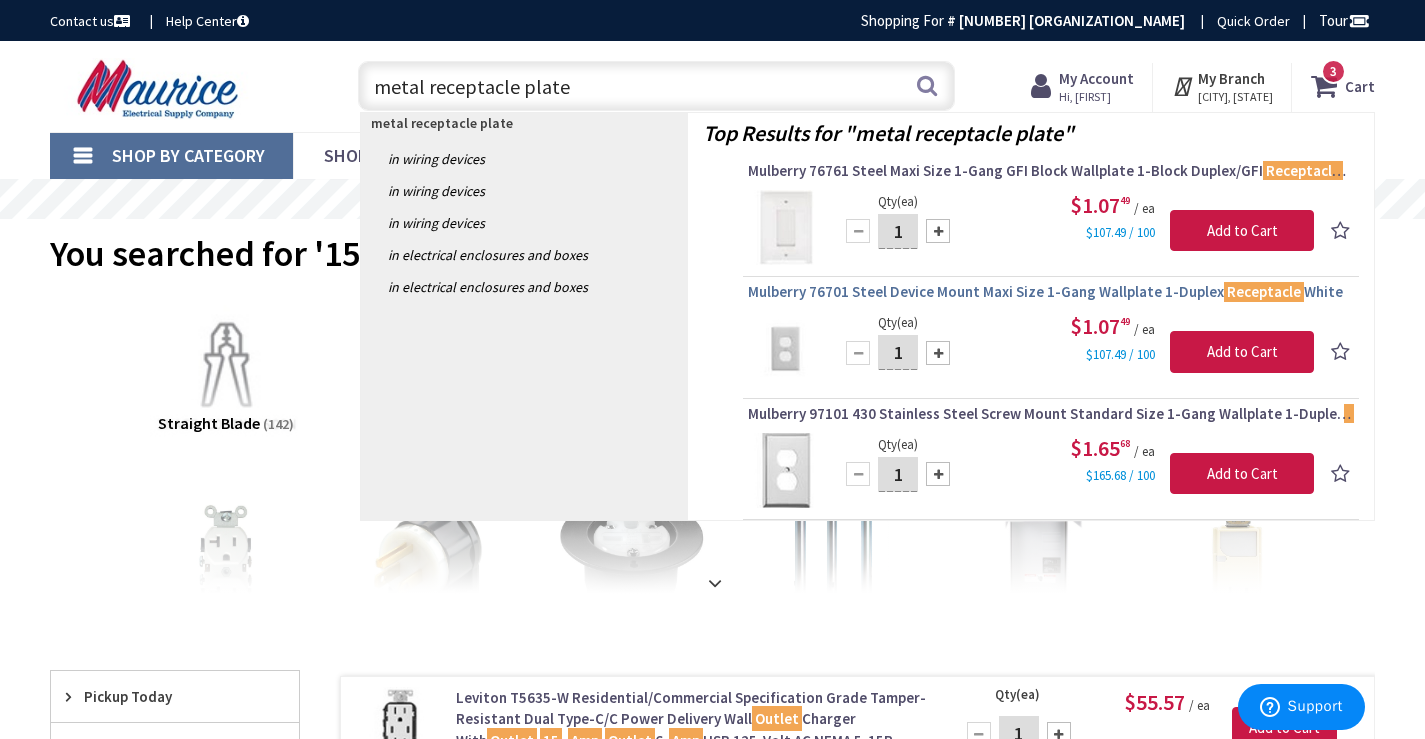 type on "metal receptacle plate" 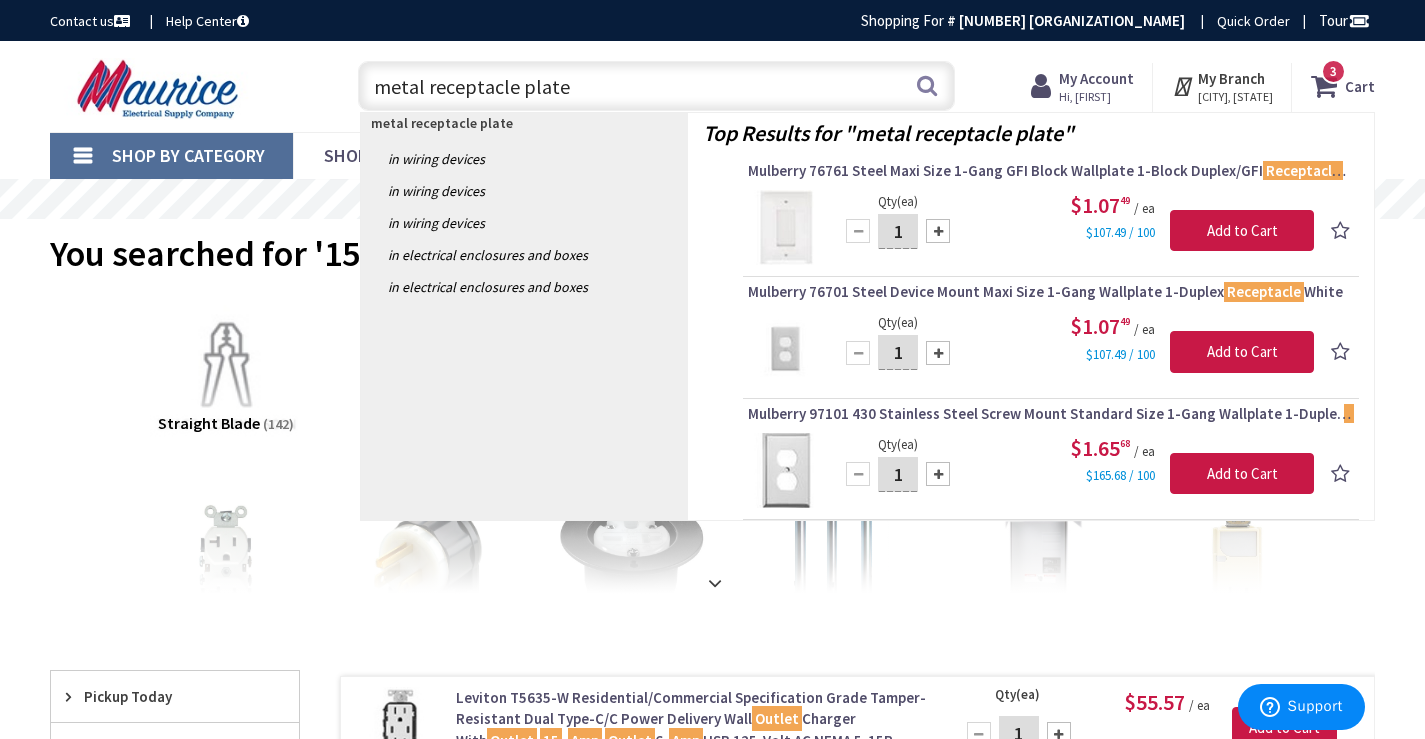 click on "Mulberry 76701 Steel Device Mount Maxi Size 1-Gang Wallplate 1-Duplex  Receptacle  White" at bounding box center (1051, 292) 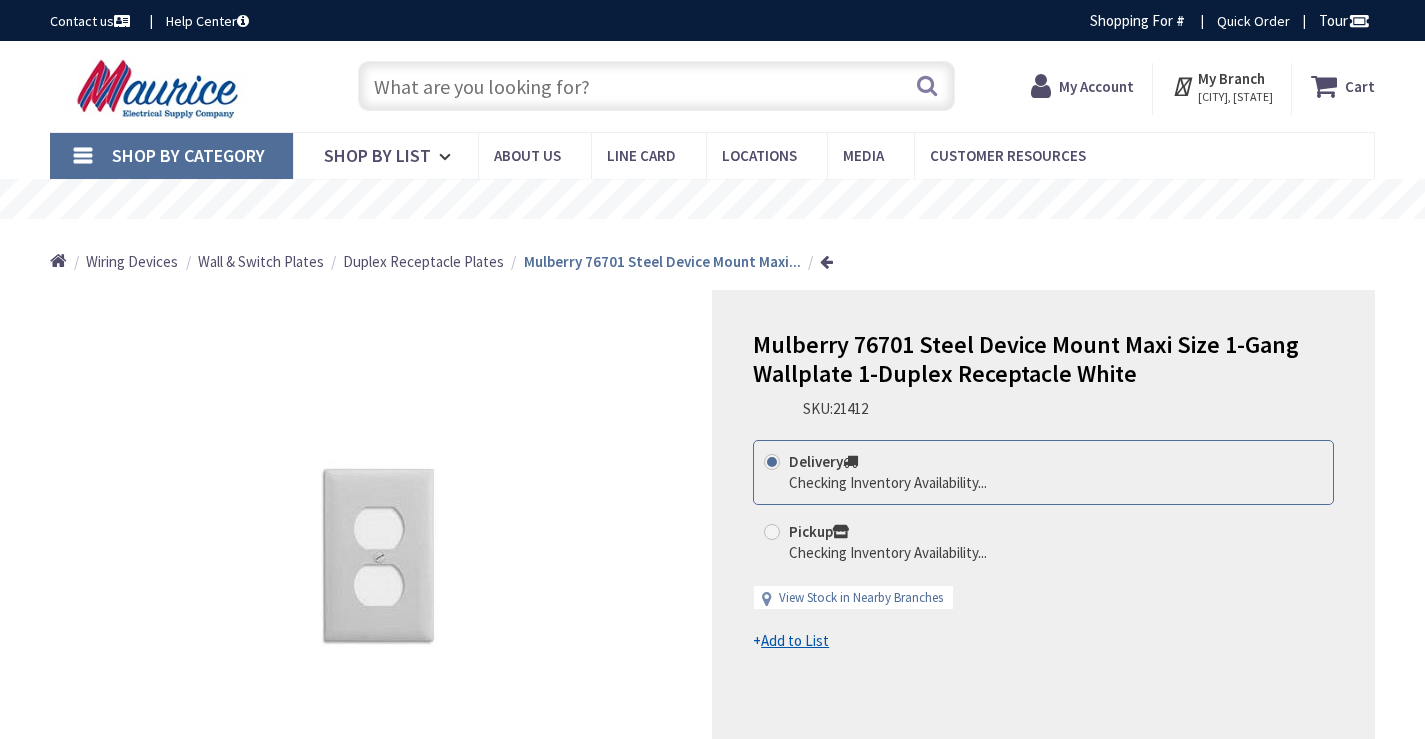 scroll, scrollTop: 0, scrollLeft: 0, axis: both 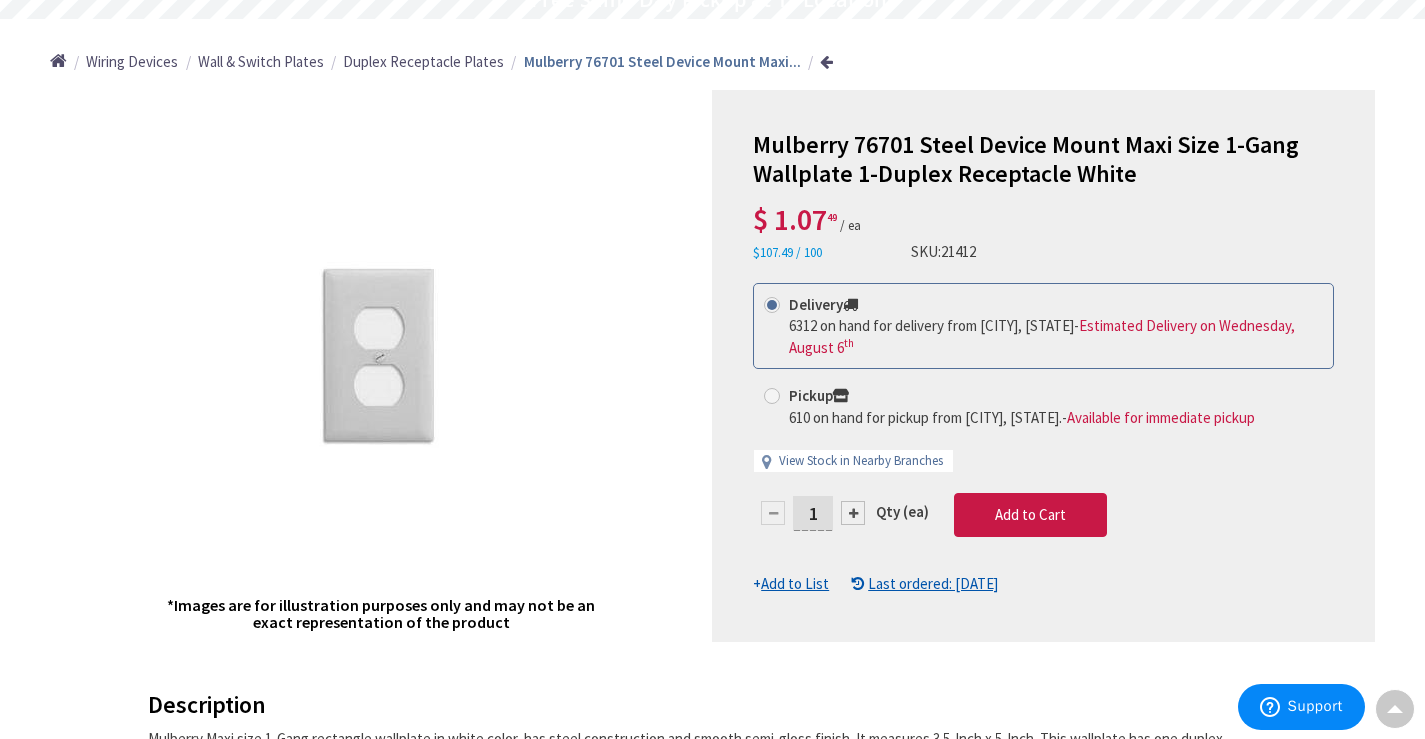 click at bounding box center (853, 513) 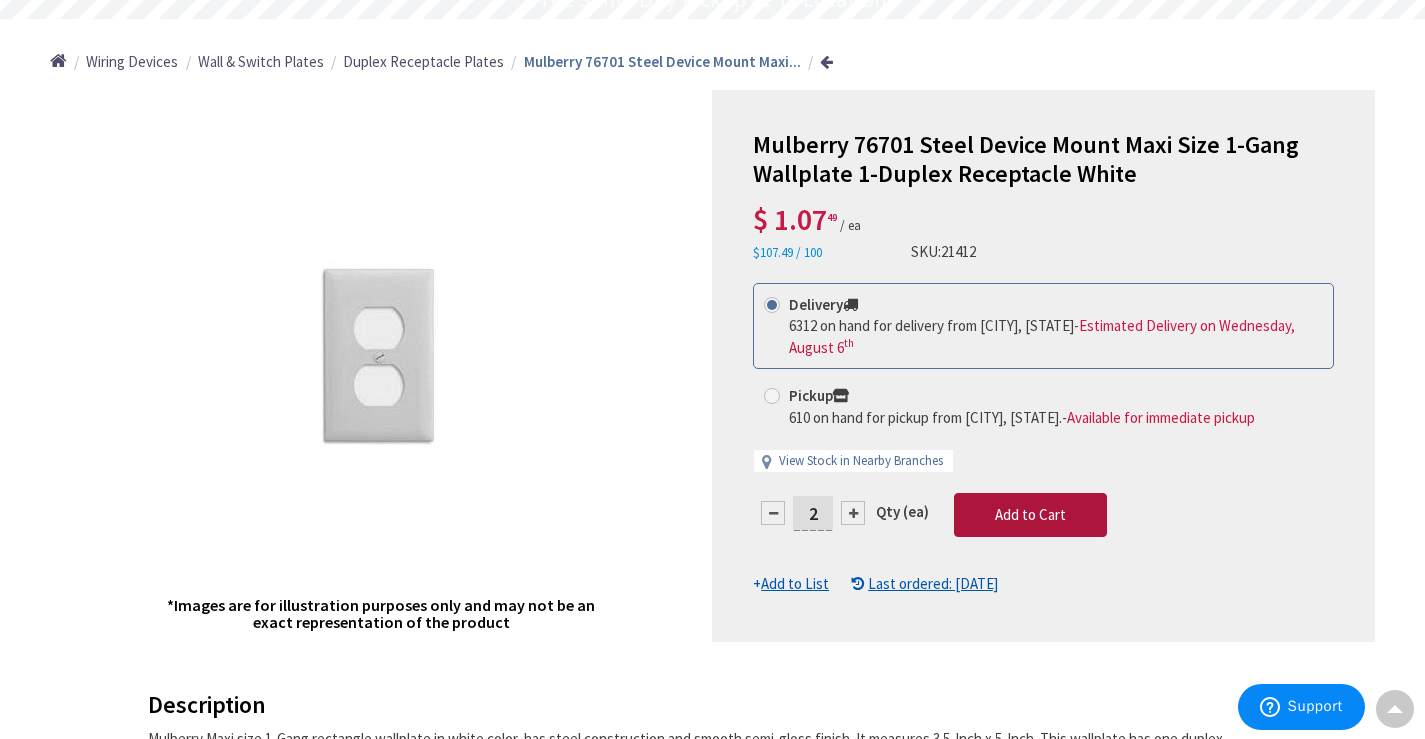 click on "Add to Cart" at bounding box center (1030, 514) 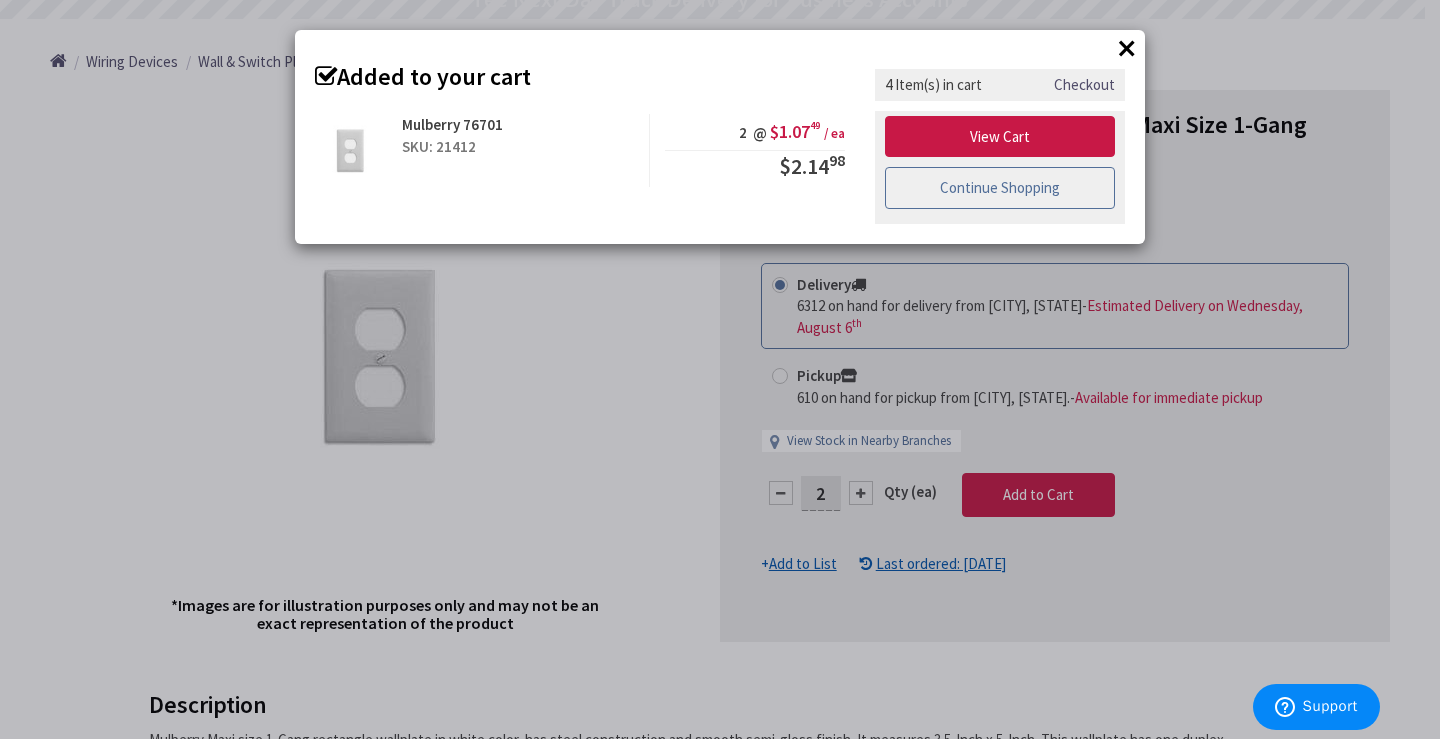 click on "Continue Shopping" at bounding box center [1000, 188] 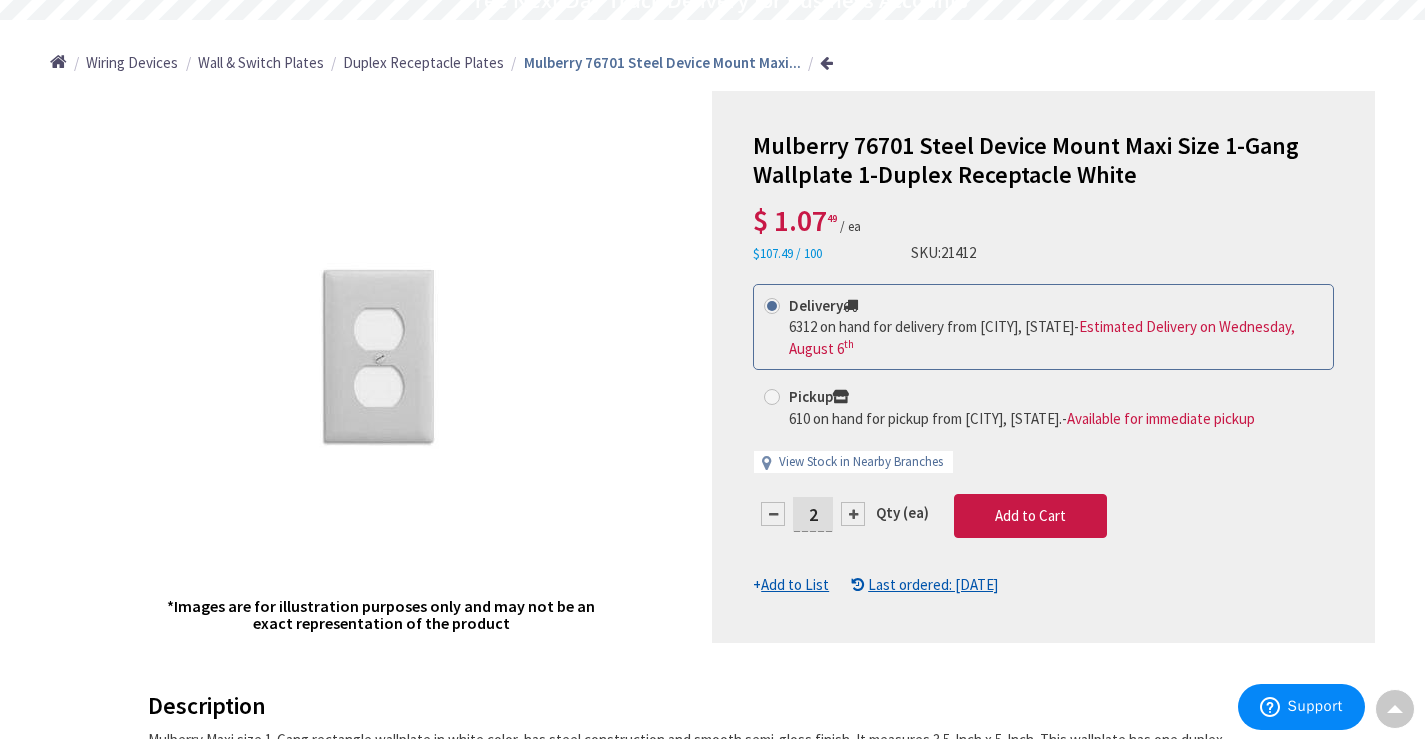 scroll, scrollTop: 0, scrollLeft: 0, axis: both 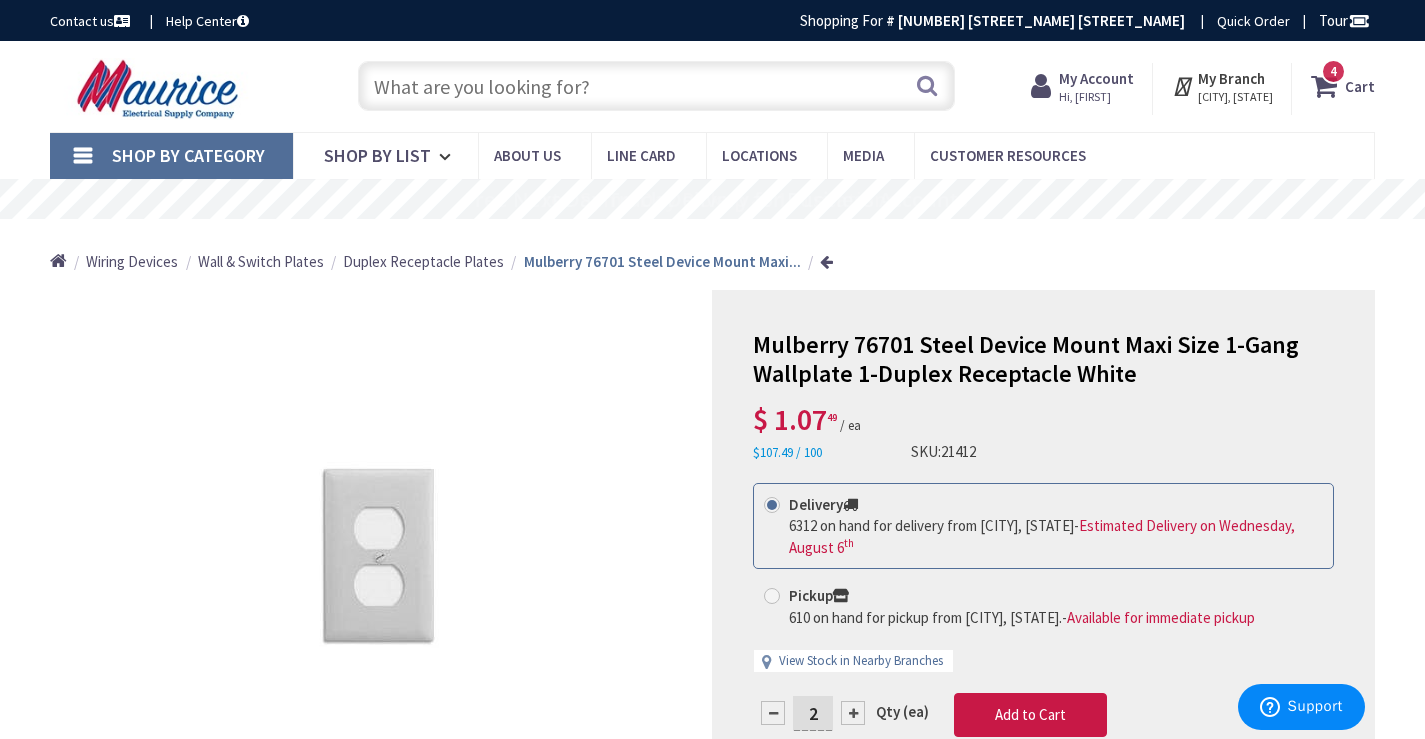 click at bounding box center (656, 86) 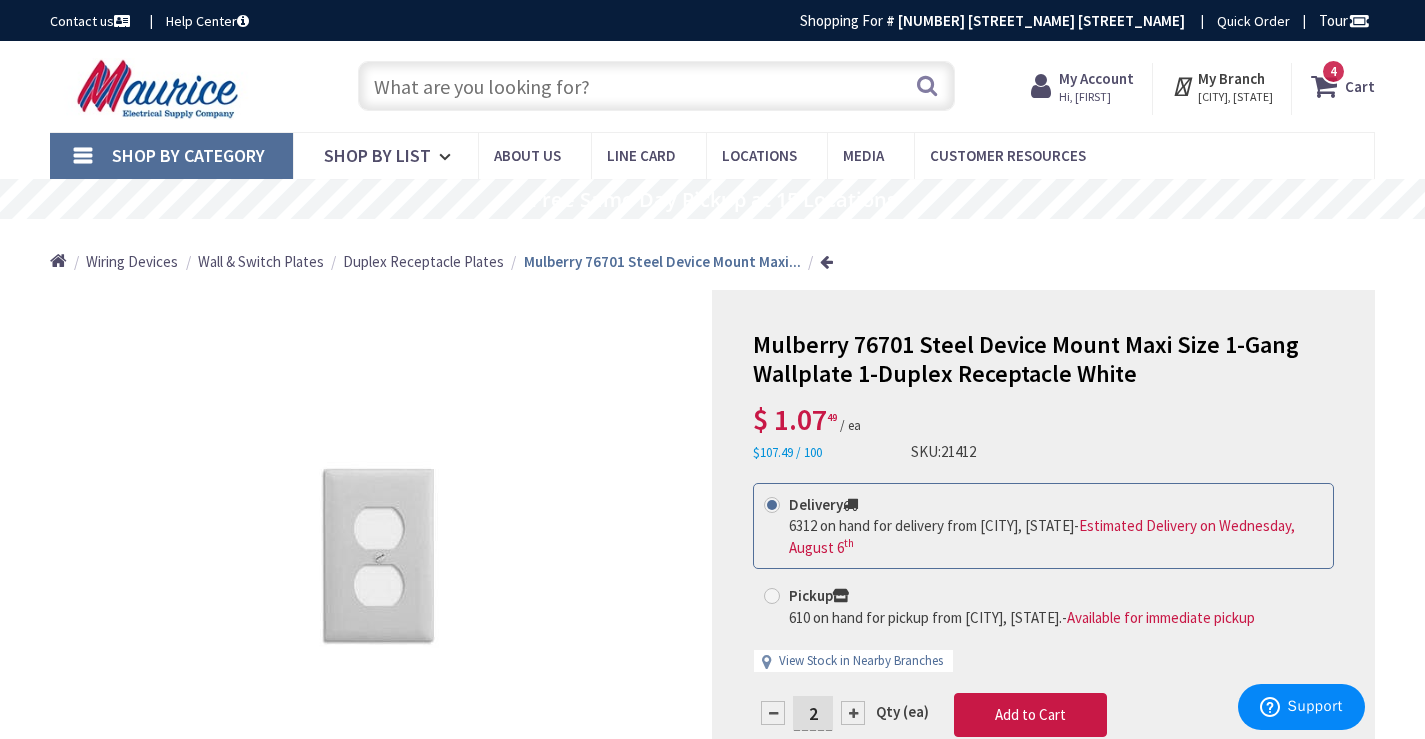 click at bounding box center (656, 86) 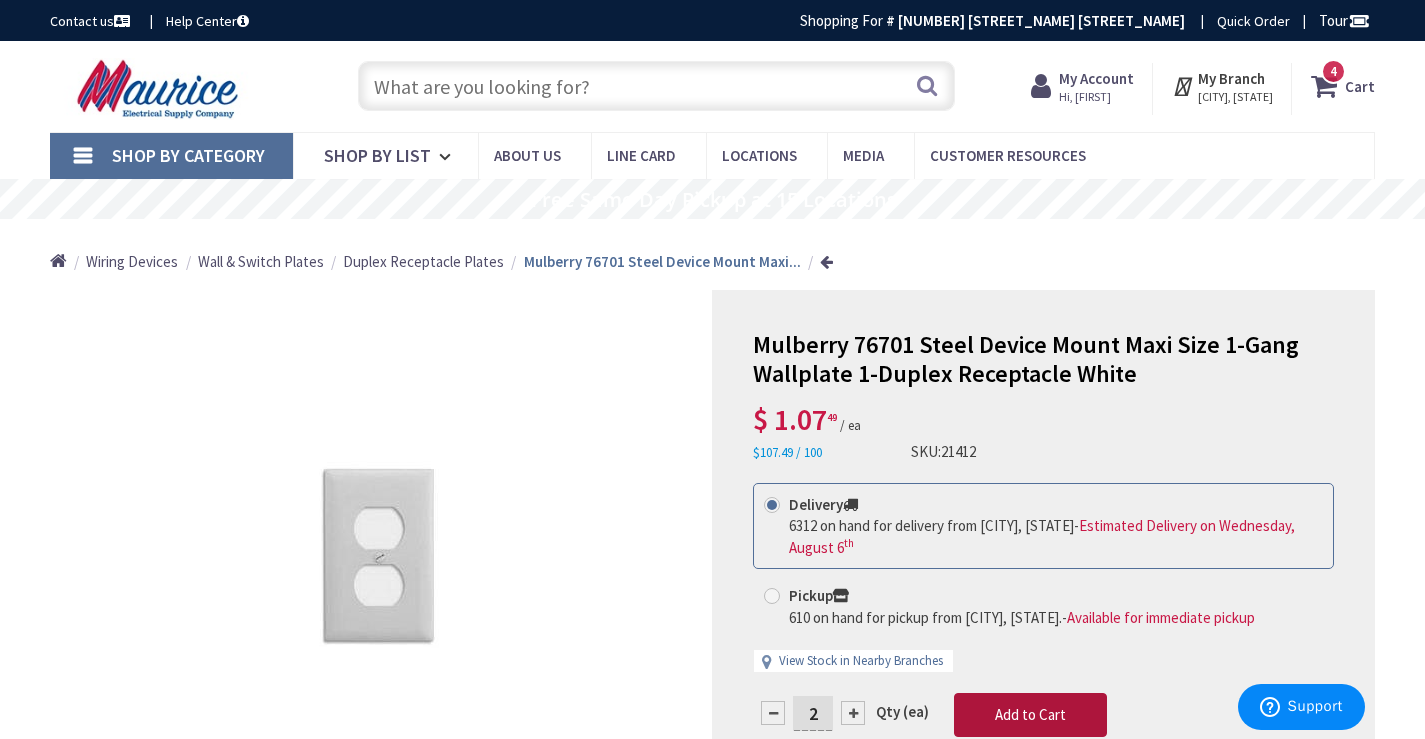 click on "Add to Cart" at bounding box center [1030, 715] 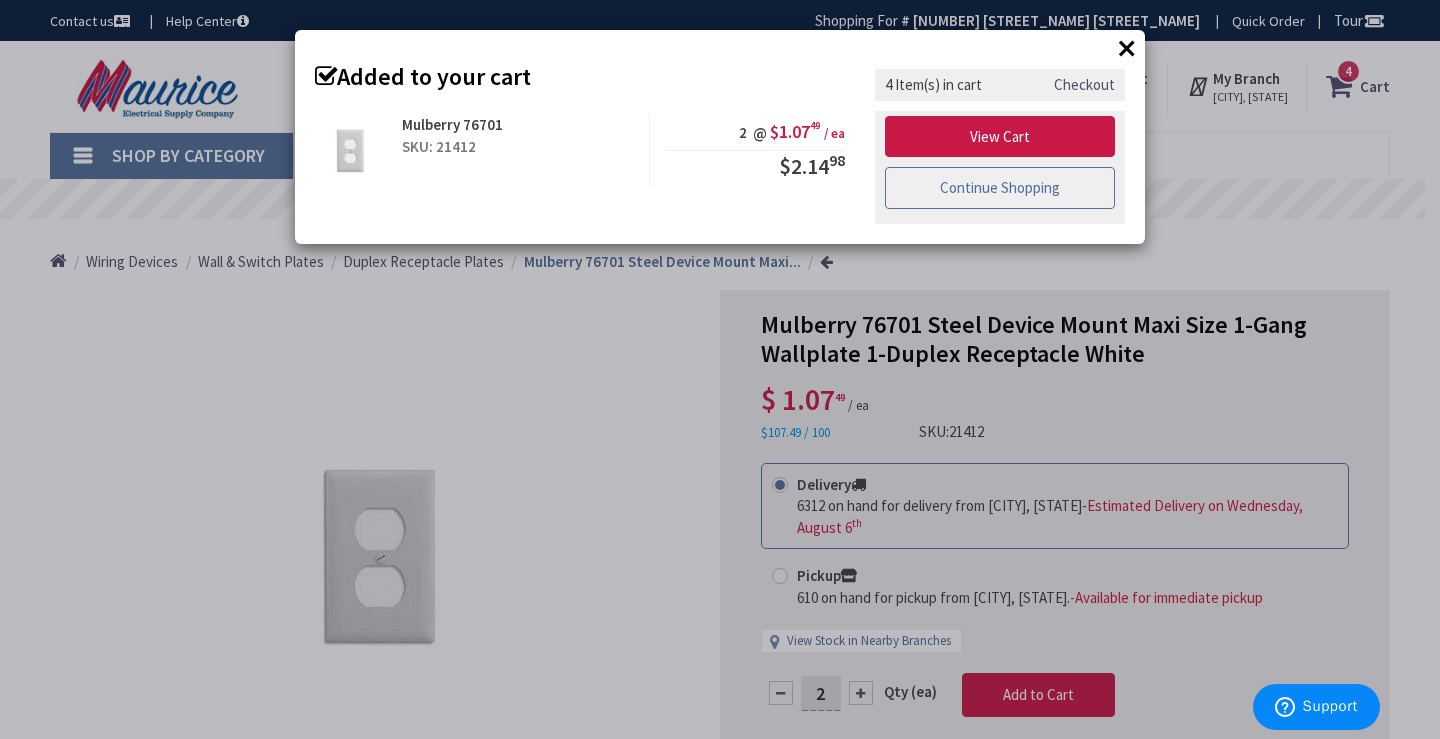 click on "Continue Shopping" at bounding box center (1000, 188) 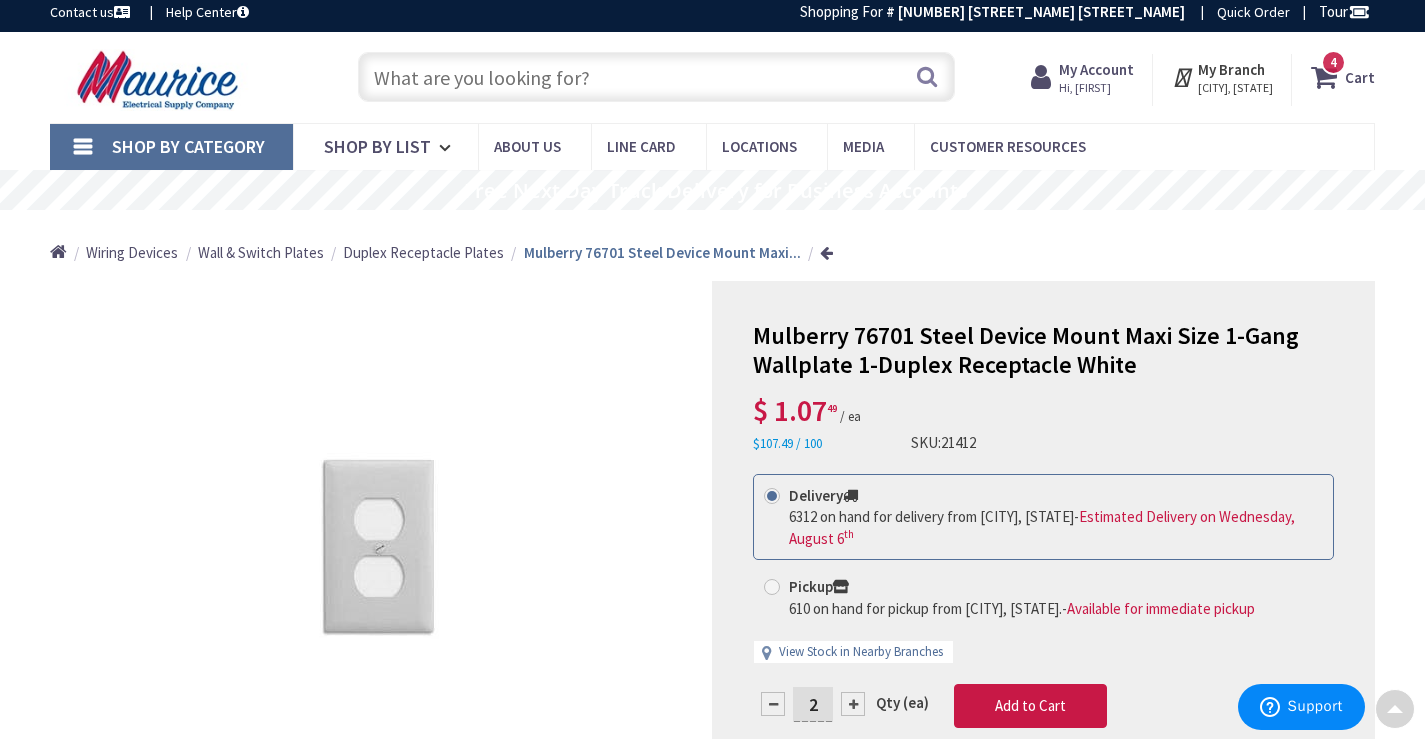 scroll, scrollTop: 0, scrollLeft: 0, axis: both 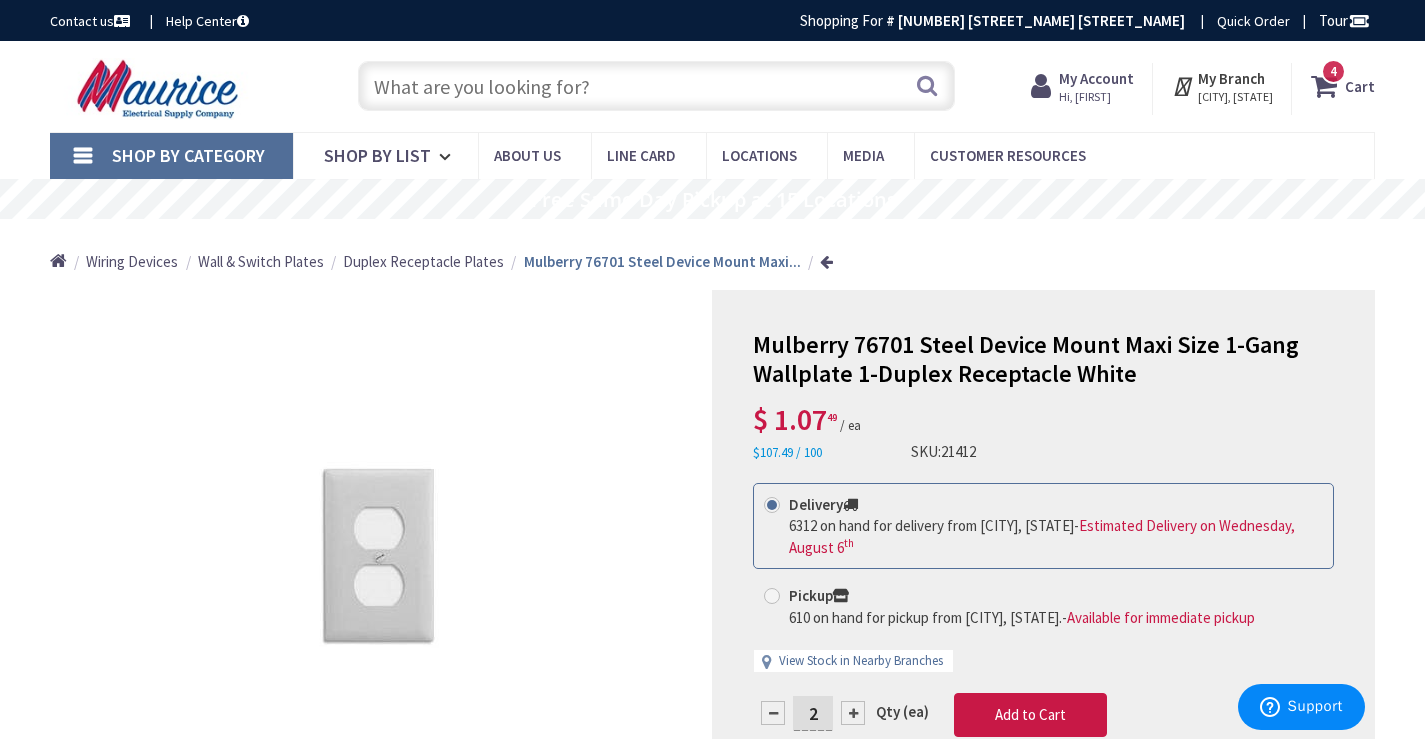 click at bounding box center (656, 86) 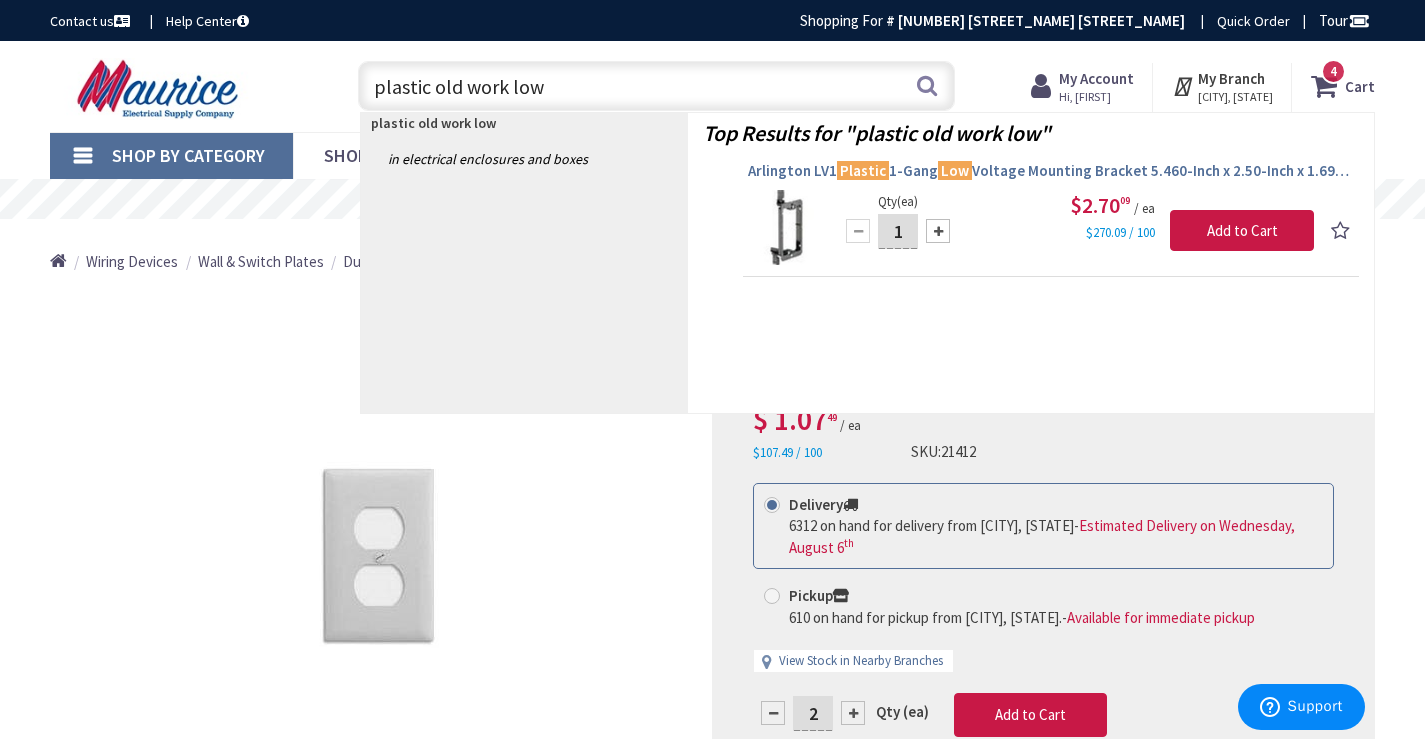 type on "plastic old work low" 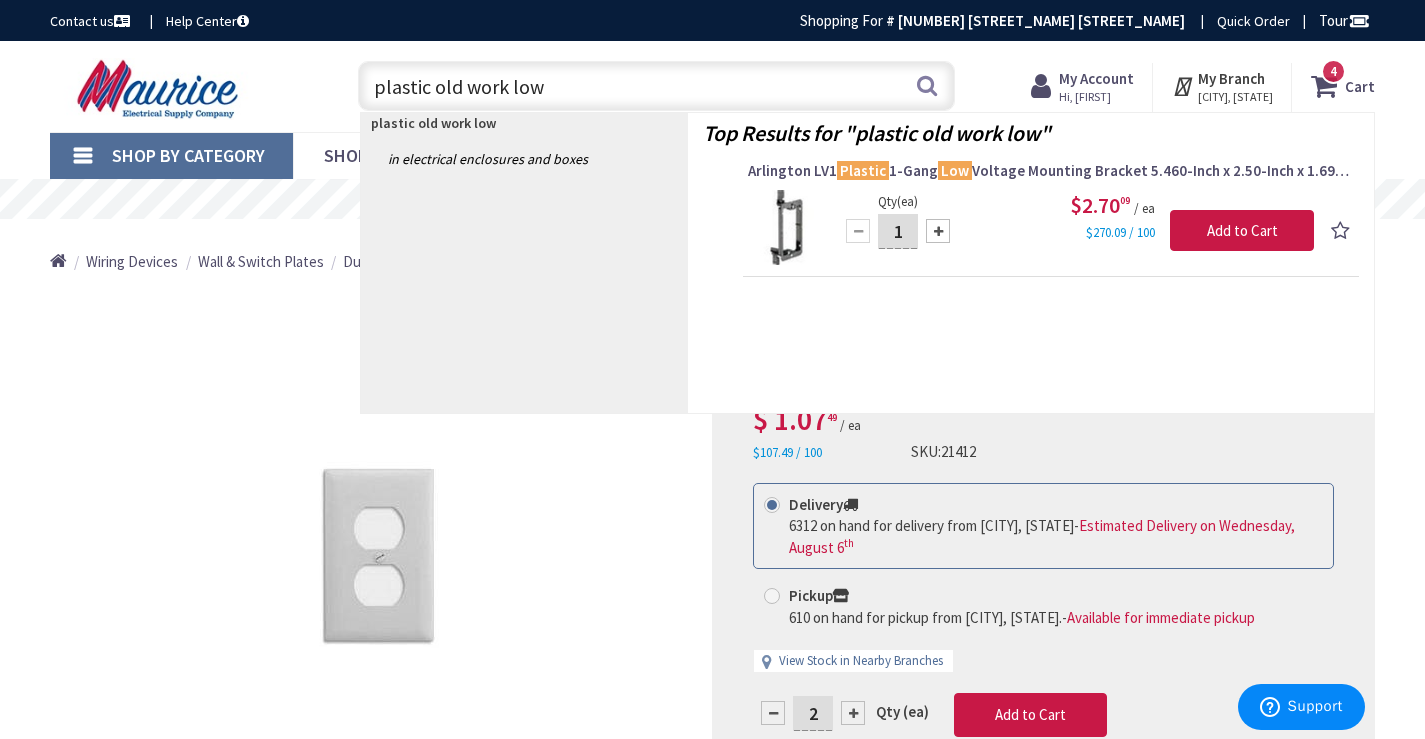 click on "Arlington LV1  Plastic  1-Gang  Low  Voltage Mounting Bracket 5.460-Inch x 2.50-Inch x 1.69-Inch" at bounding box center (1051, 171) 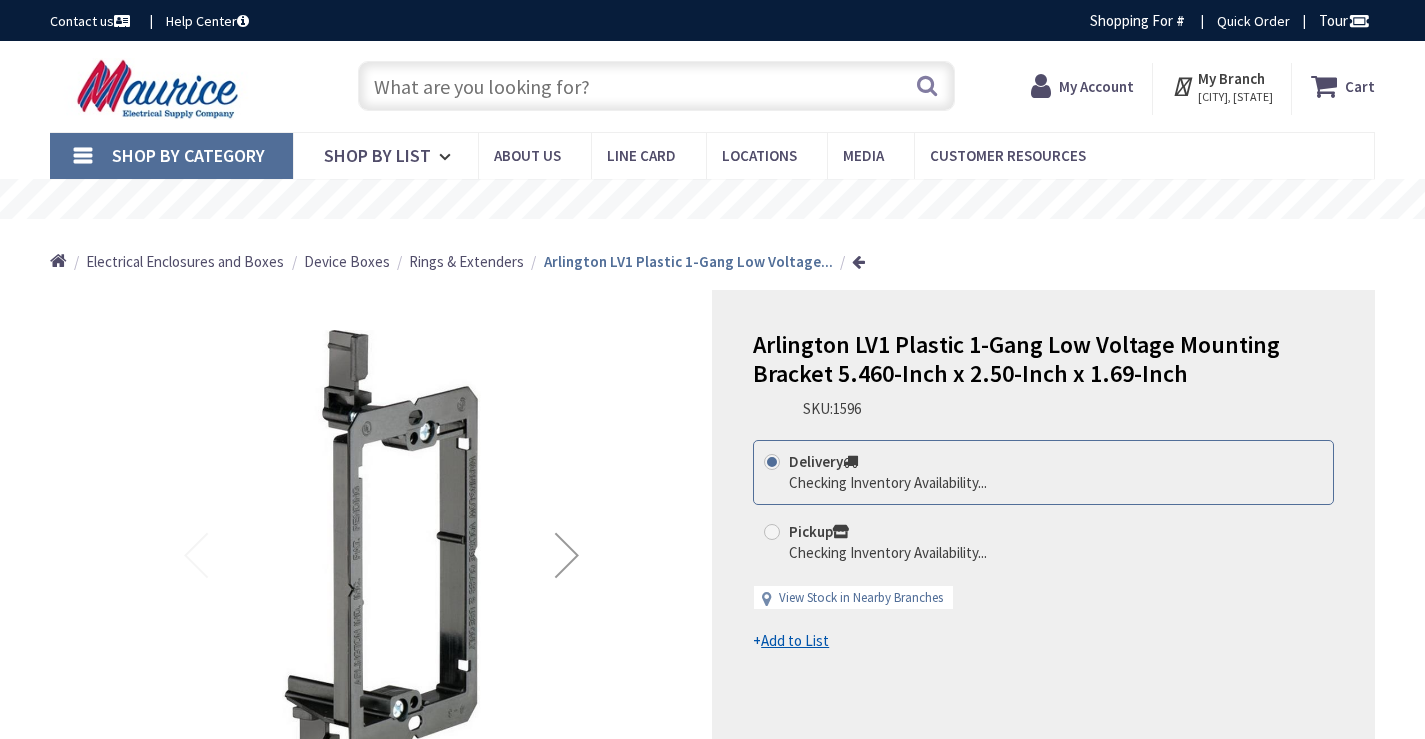 scroll, scrollTop: 114, scrollLeft: 0, axis: vertical 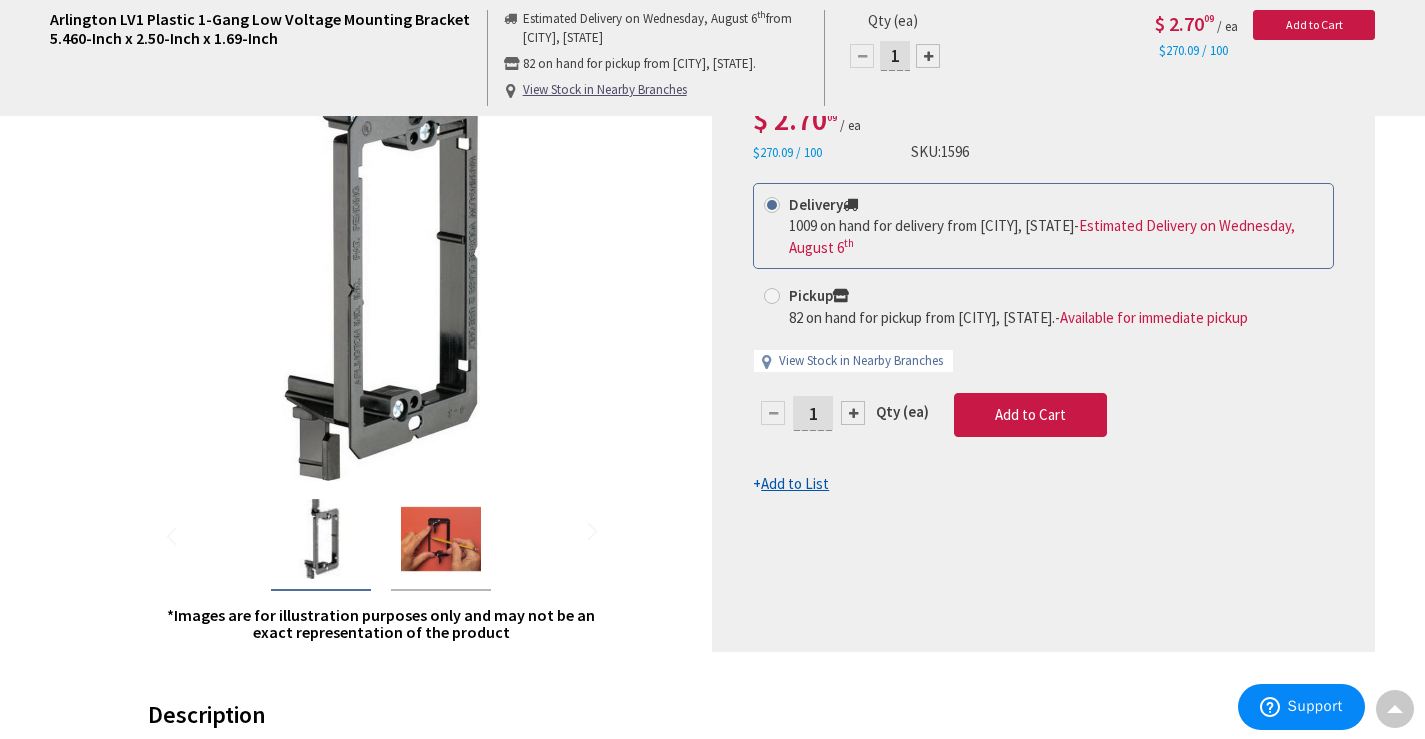 click on "1" at bounding box center (813, 413) 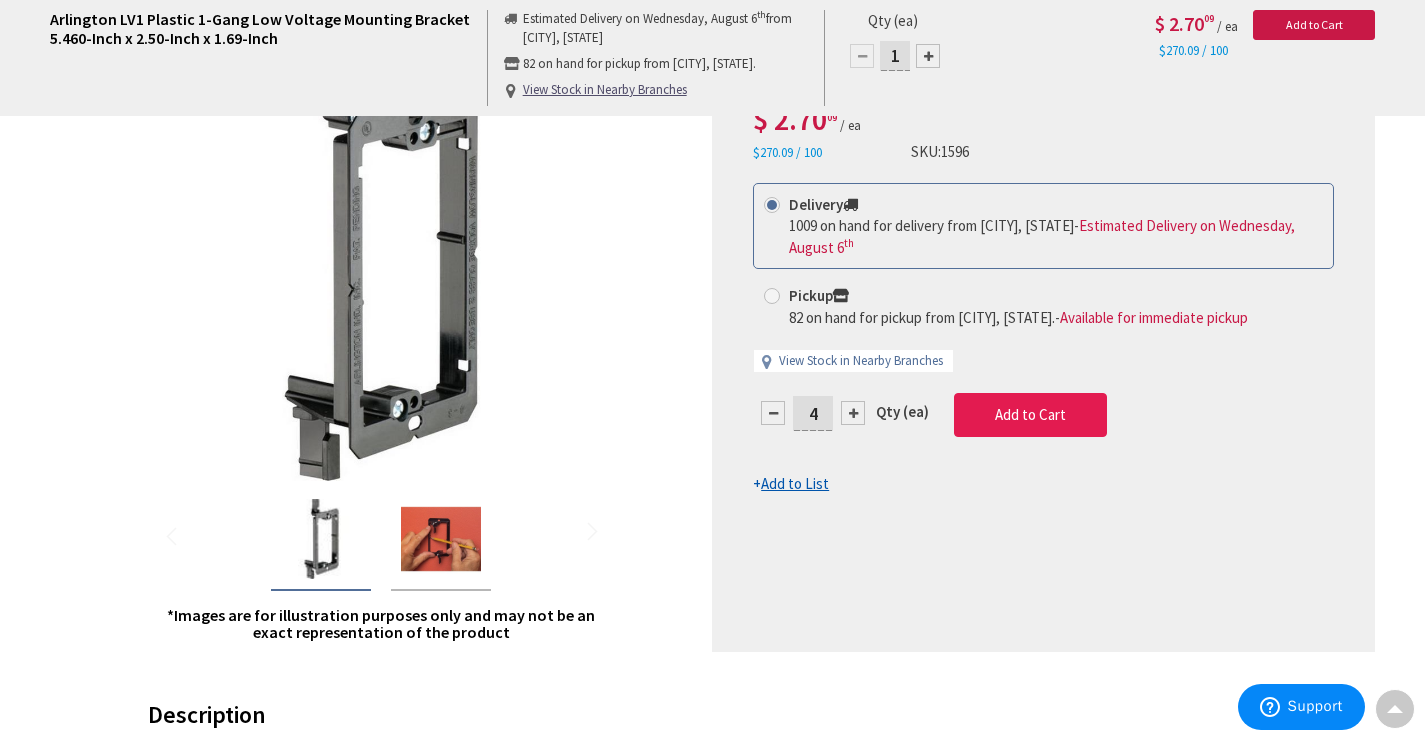 type on "4" 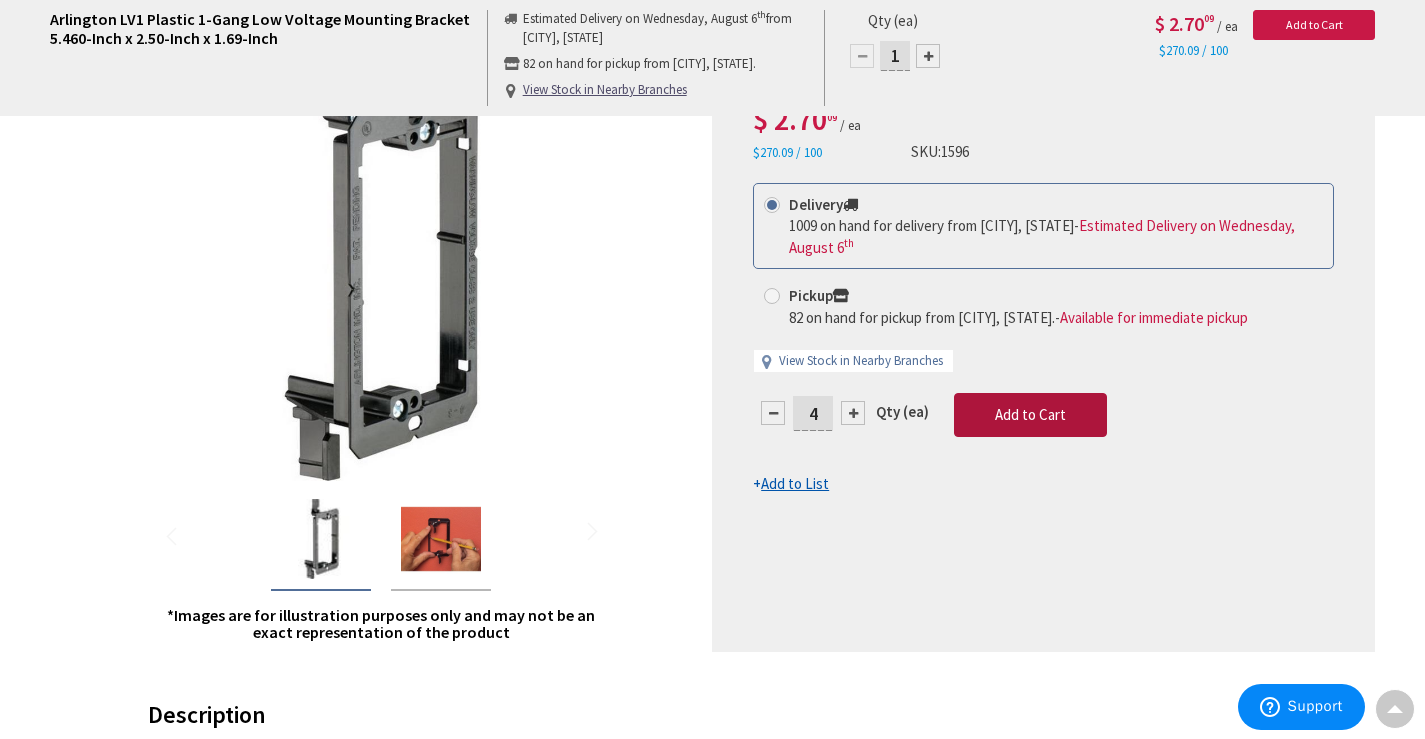 type on "4" 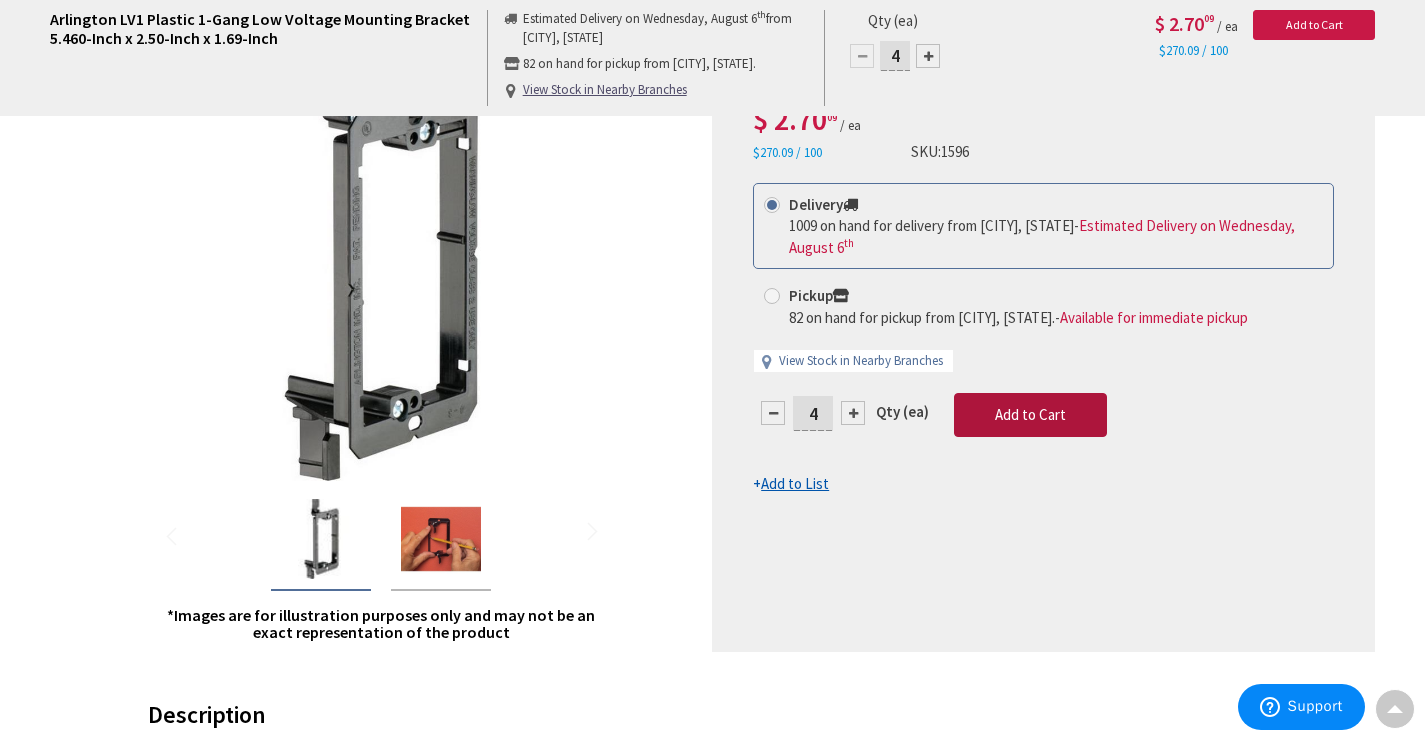 click on "1009 on hand for delivery from [CITY], [STATE]
-  Estimated Delivery on Wednesday, August 6 th
Pickup
82 on hand for pickup from [CITY], [STATE].
-  Available for immediate pickup
View Stock in Nearby Branches
4 Qty (ea)" at bounding box center (1043, 339) 